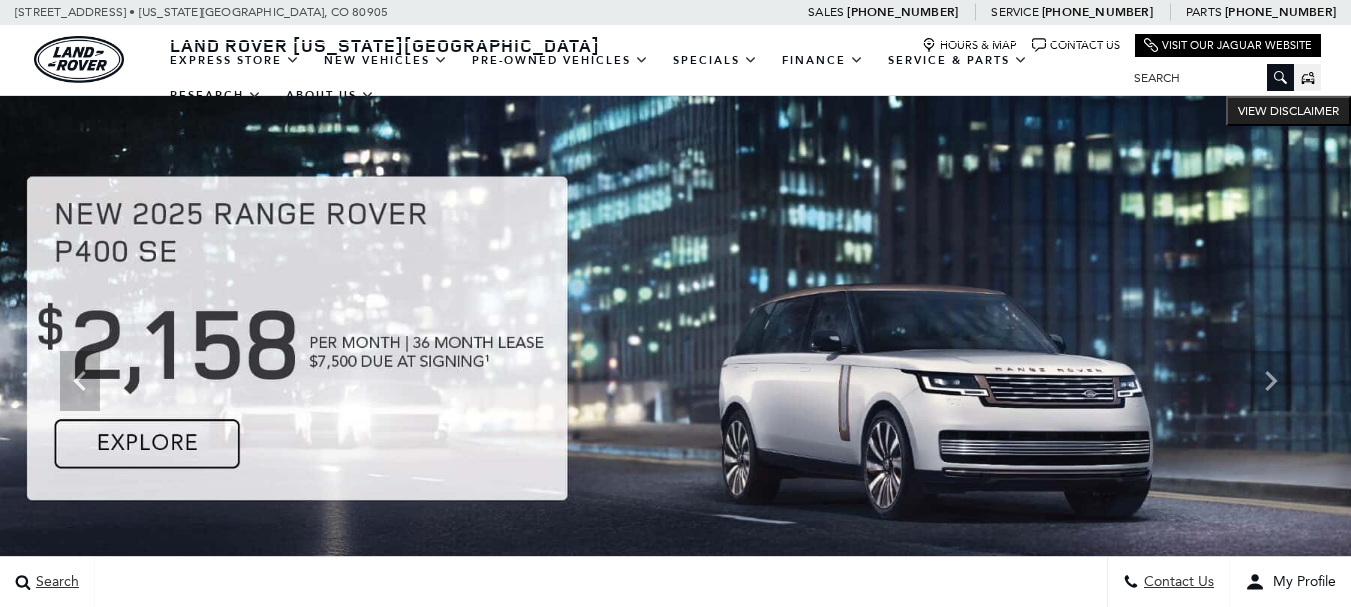 scroll, scrollTop: 0, scrollLeft: 0, axis: both 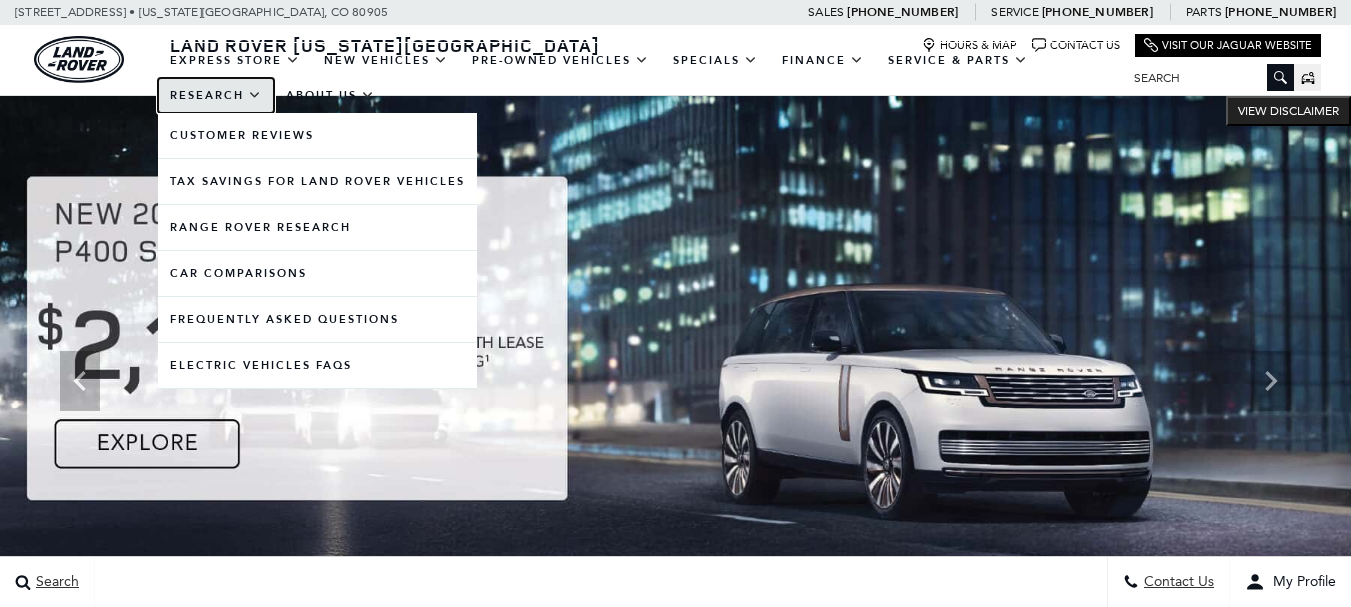 click on "Research" at bounding box center (216, 95) 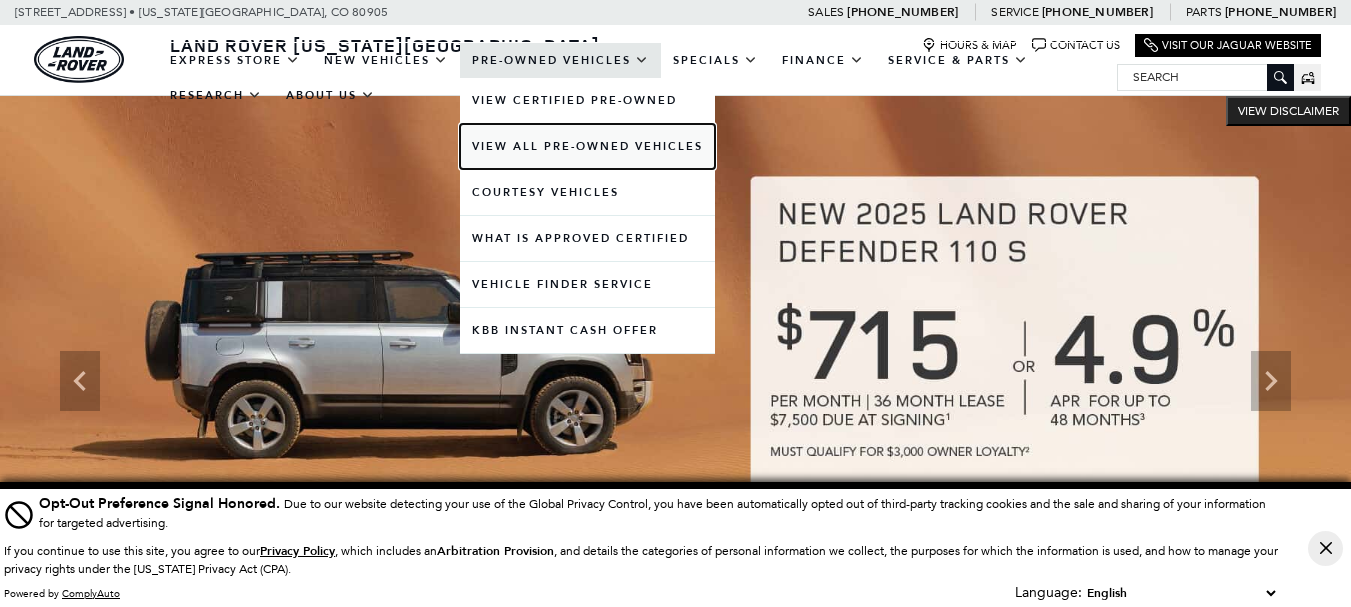 click on "View All Pre-Owned Vehicles" at bounding box center (587, 146) 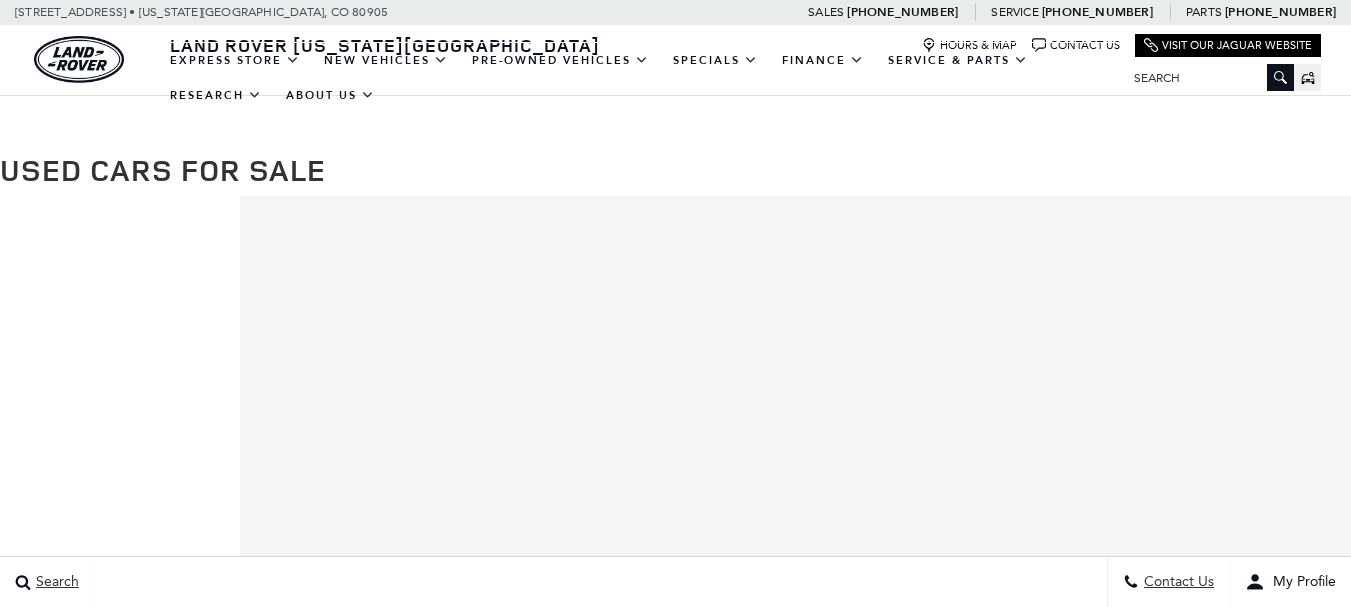 scroll, scrollTop: 533, scrollLeft: 0, axis: vertical 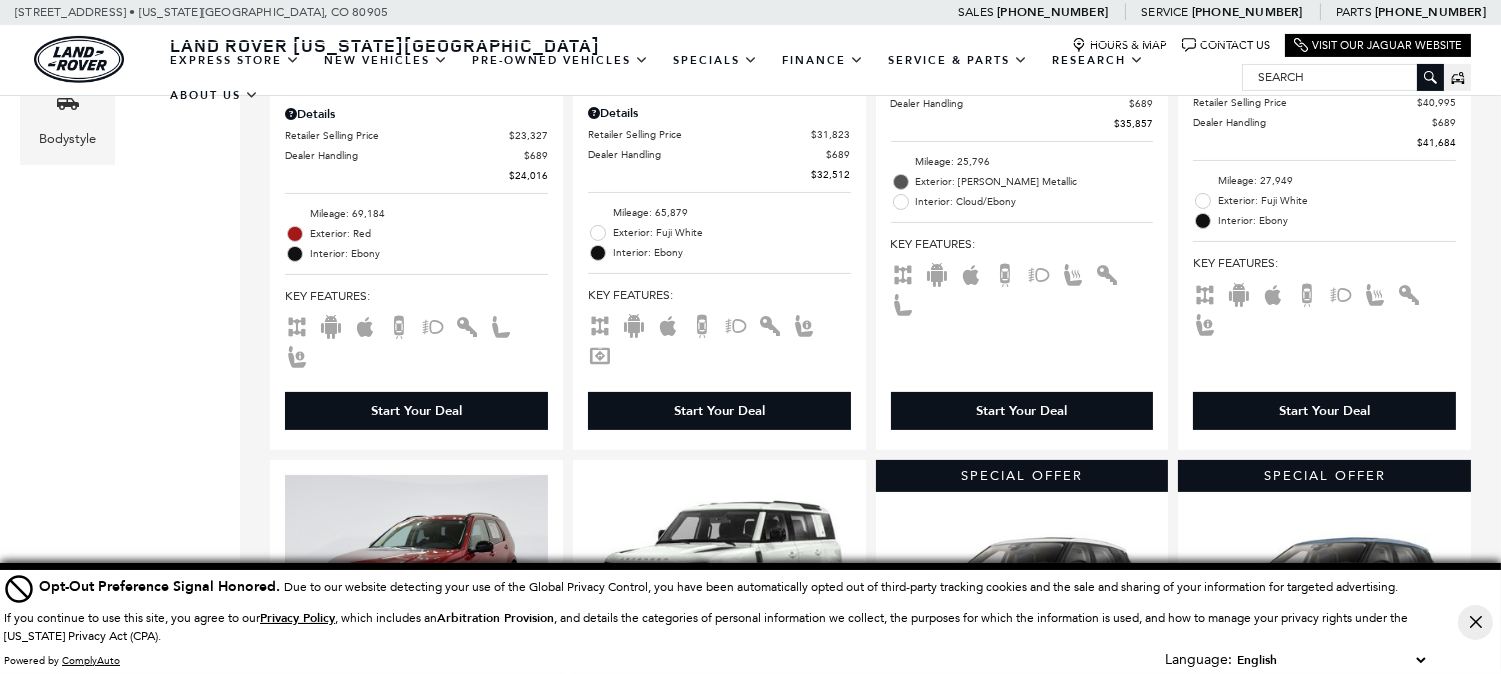 click on "Transmission" at bounding box center (67, -89) 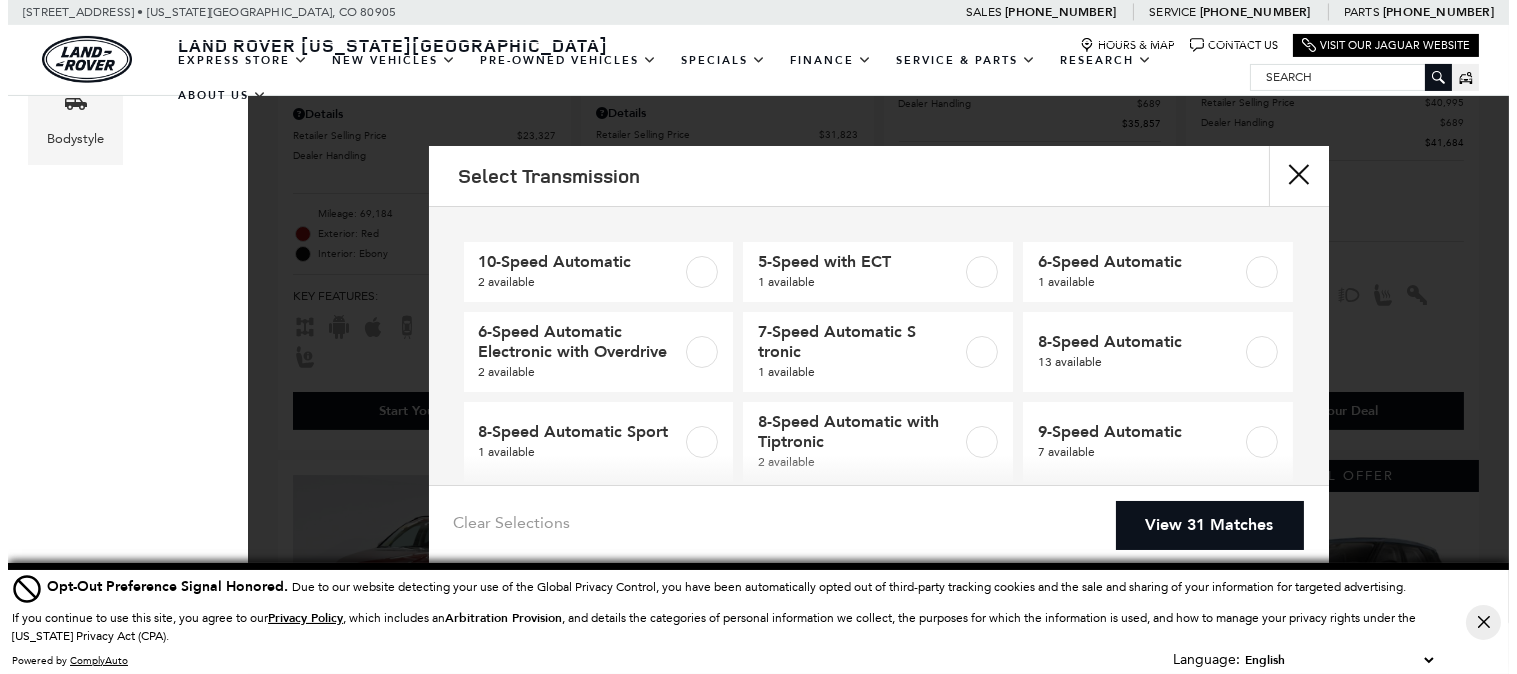 scroll, scrollTop: 415, scrollLeft: 0, axis: vertical 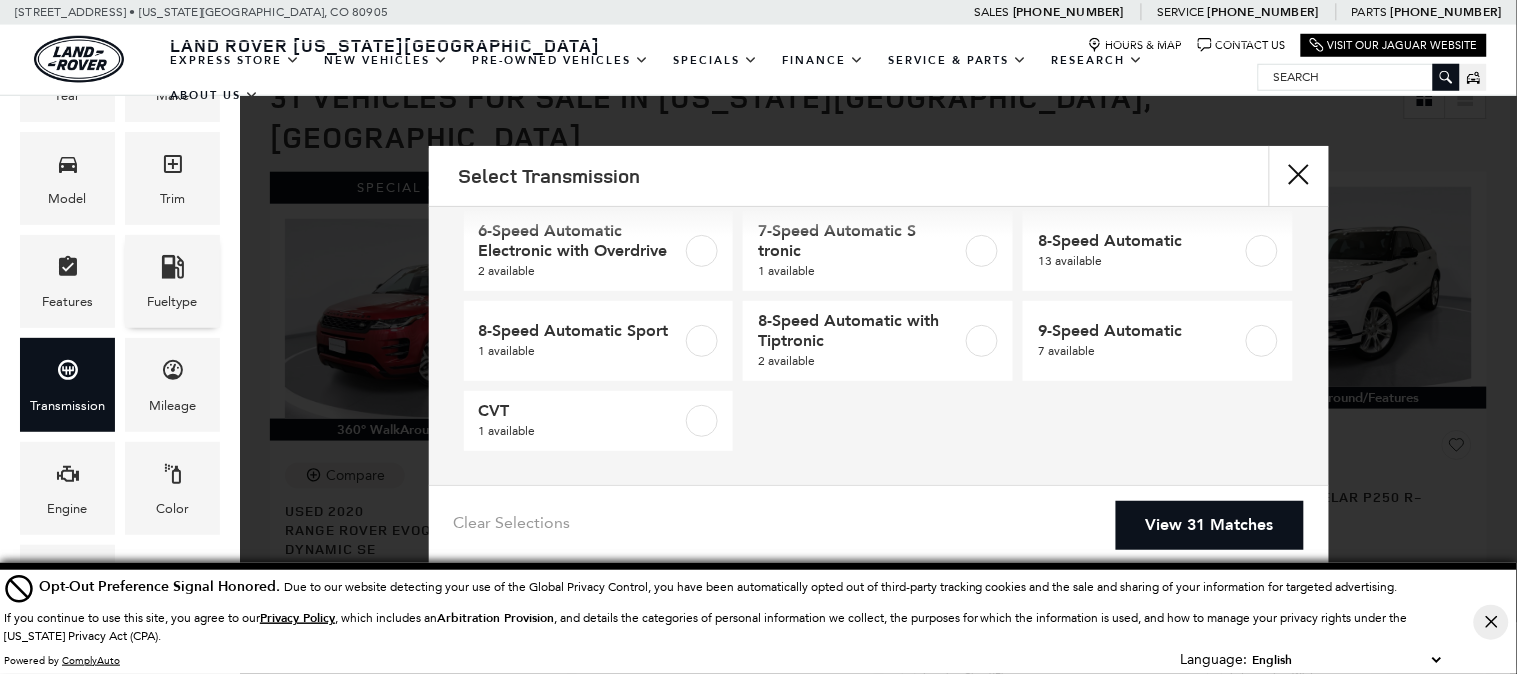 click at bounding box center (173, 270) 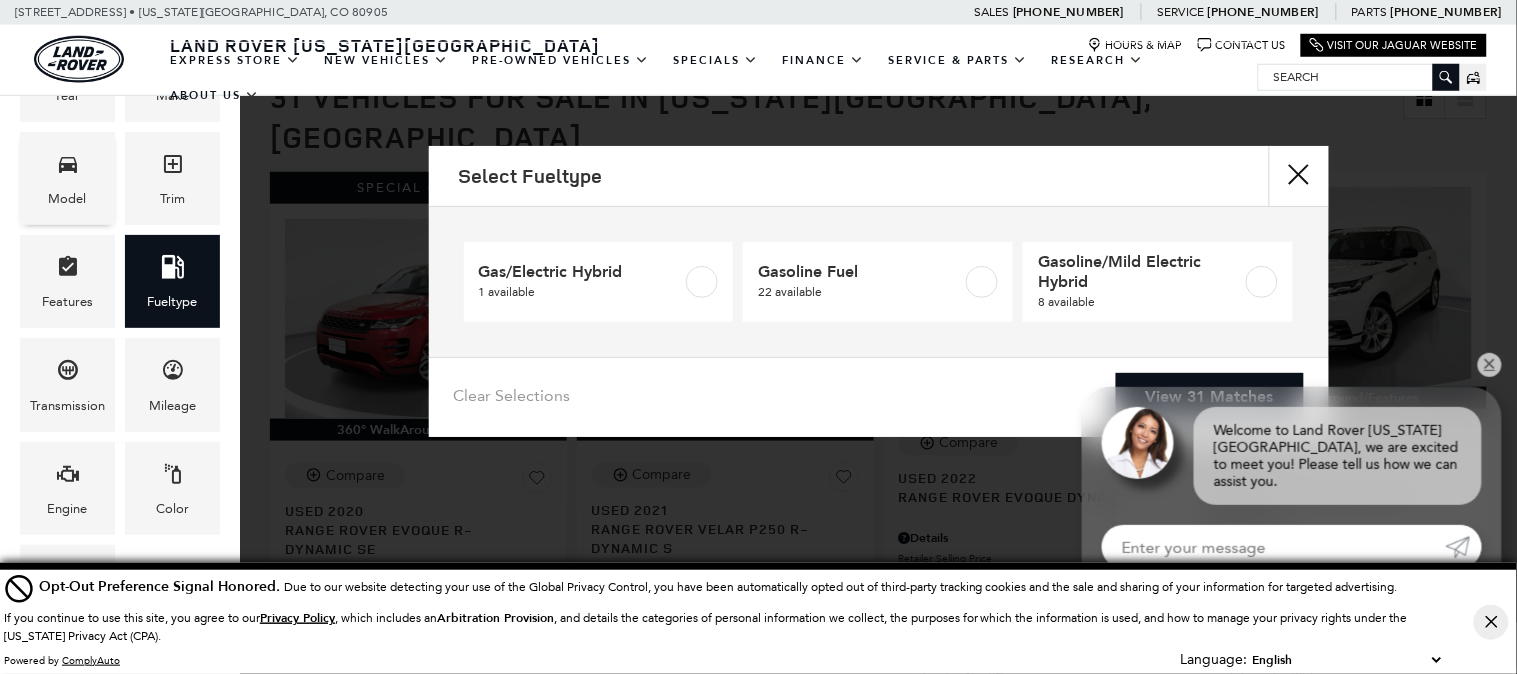 click on "Model" at bounding box center (68, 199) 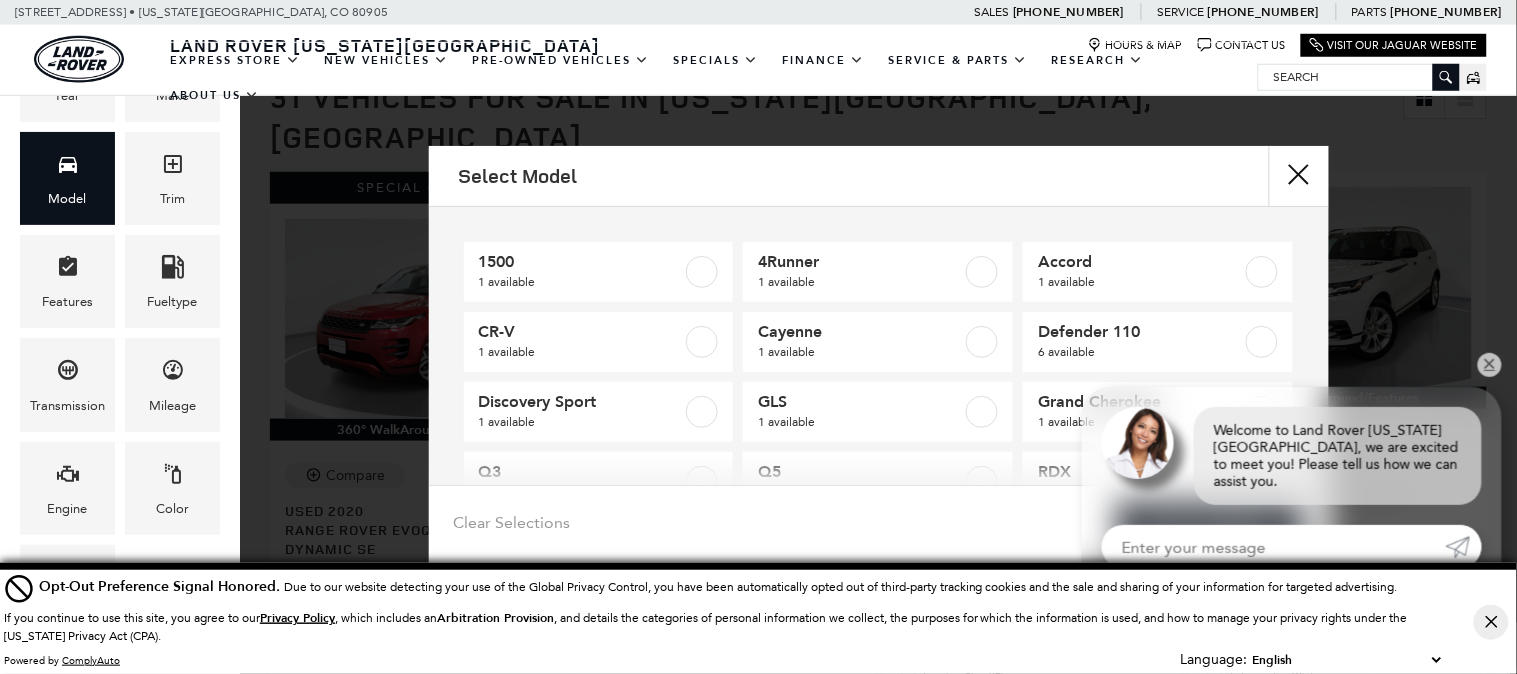 scroll, scrollTop: 271, scrollLeft: 0, axis: vertical 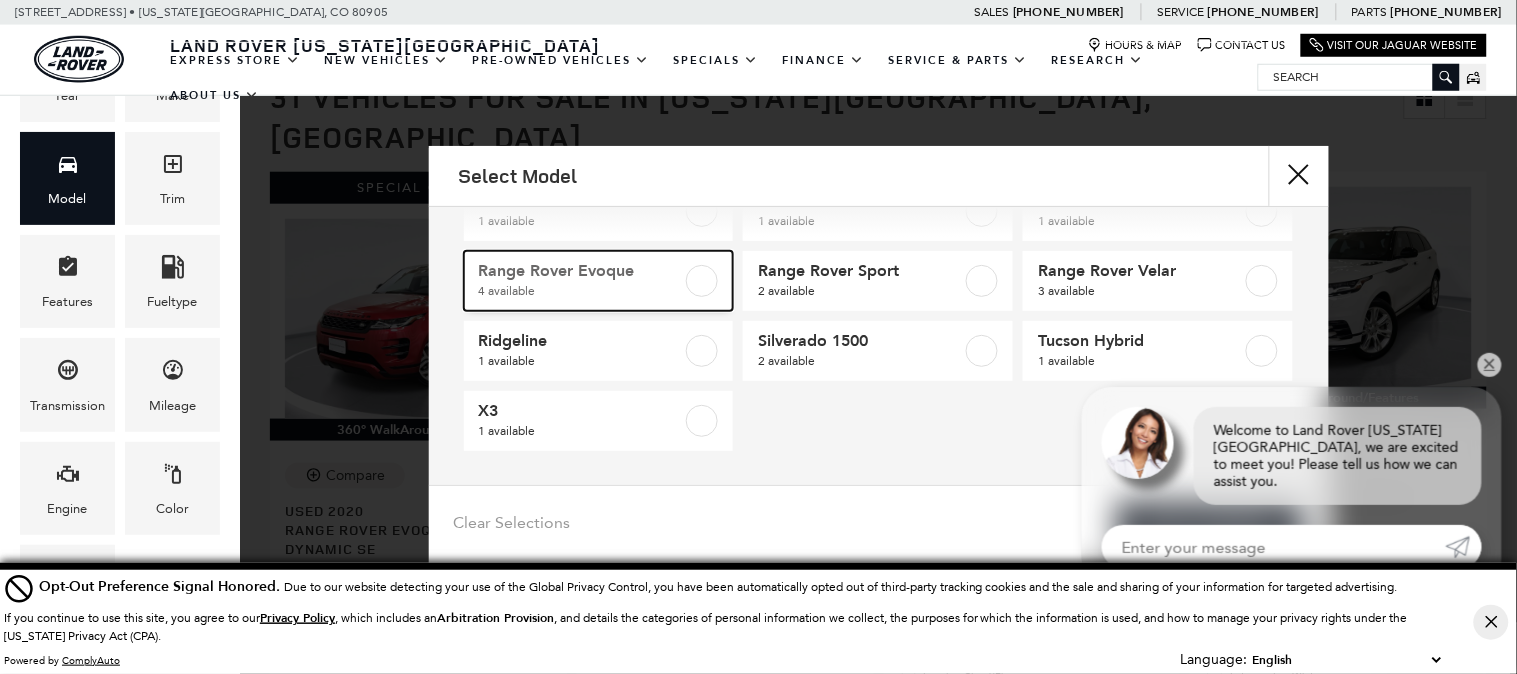 click at bounding box center (702, 281) 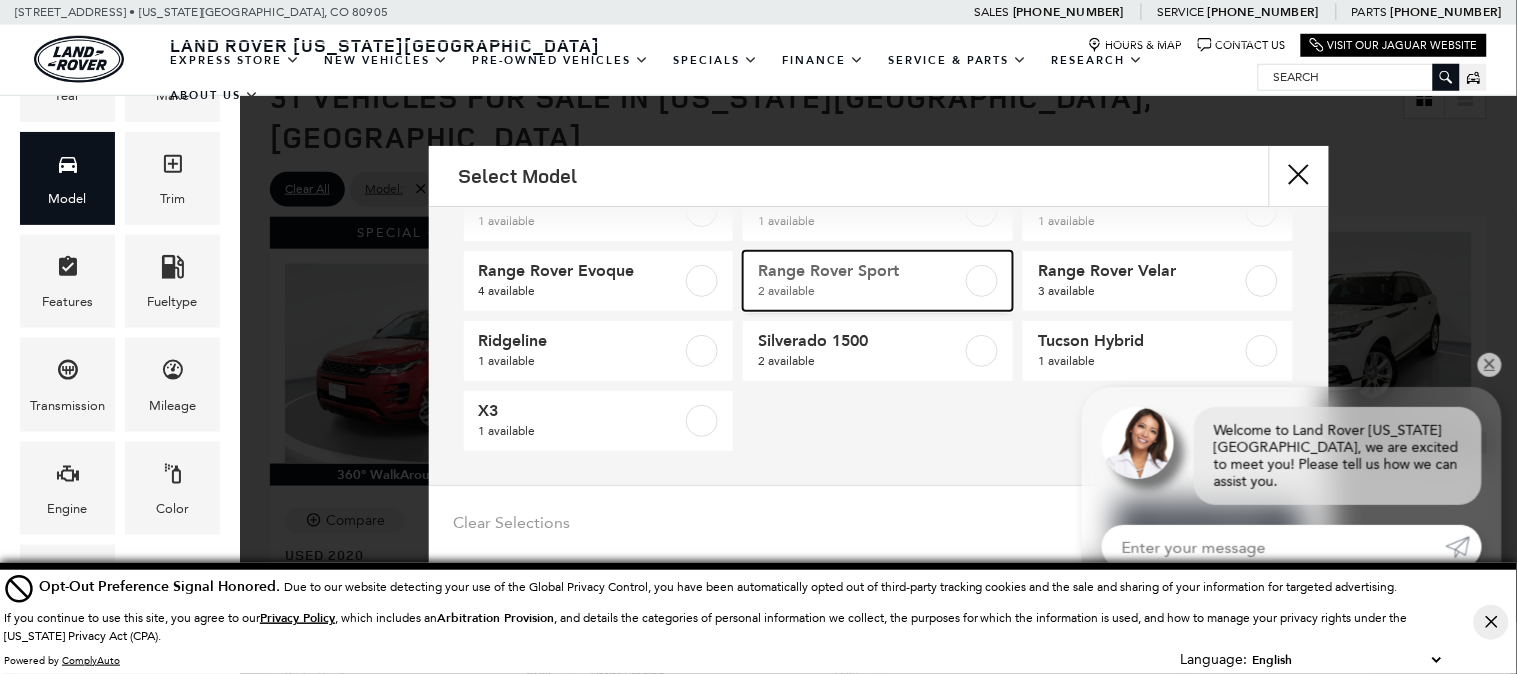 click at bounding box center (982, 281) 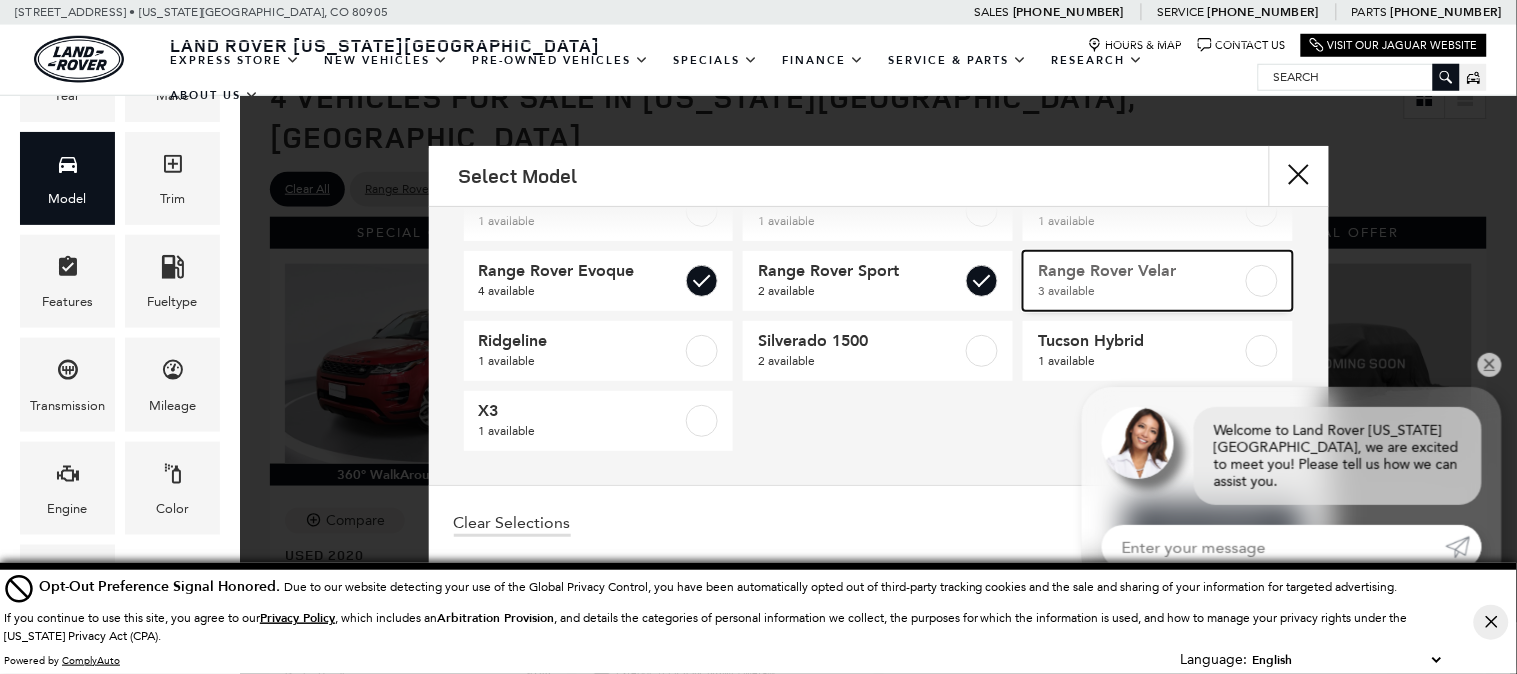 type on "$24,016" 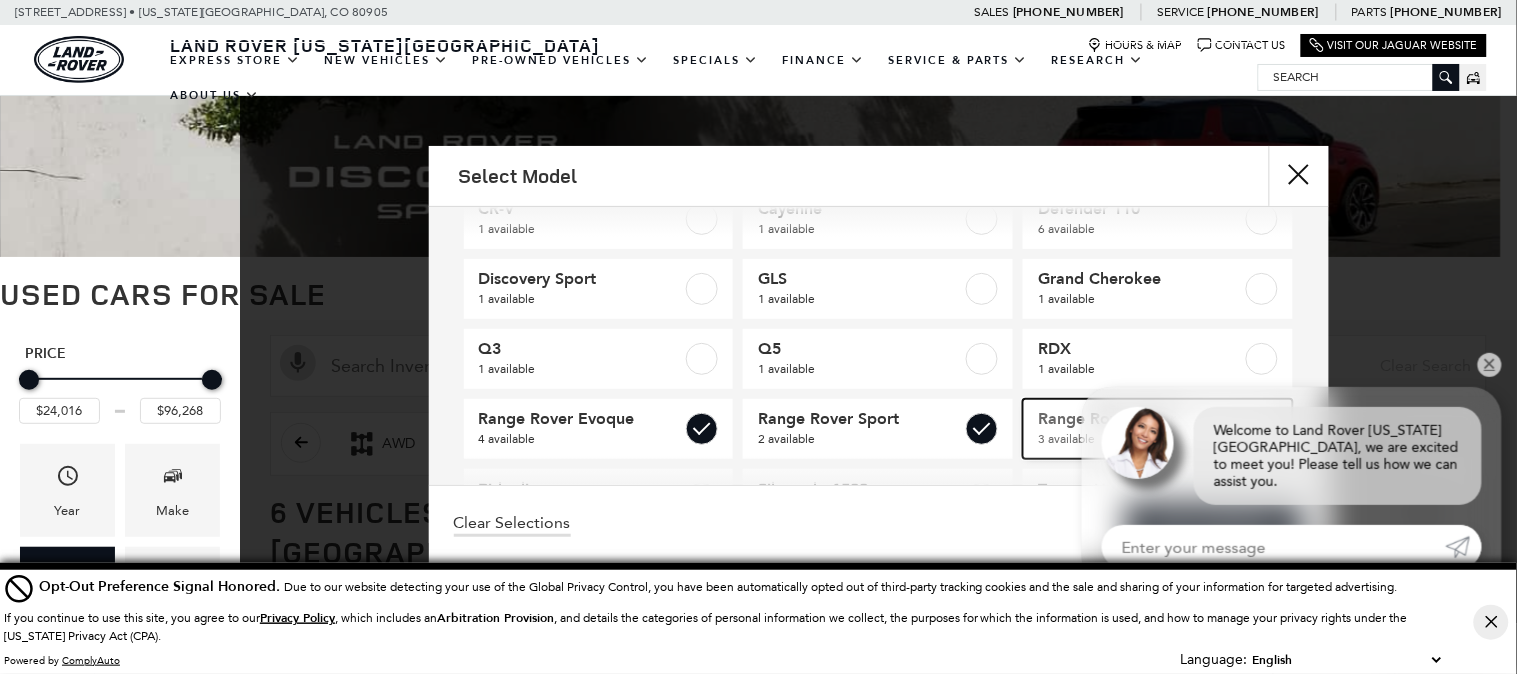 scroll, scrollTop: 271, scrollLeft: 0, axis: vertical 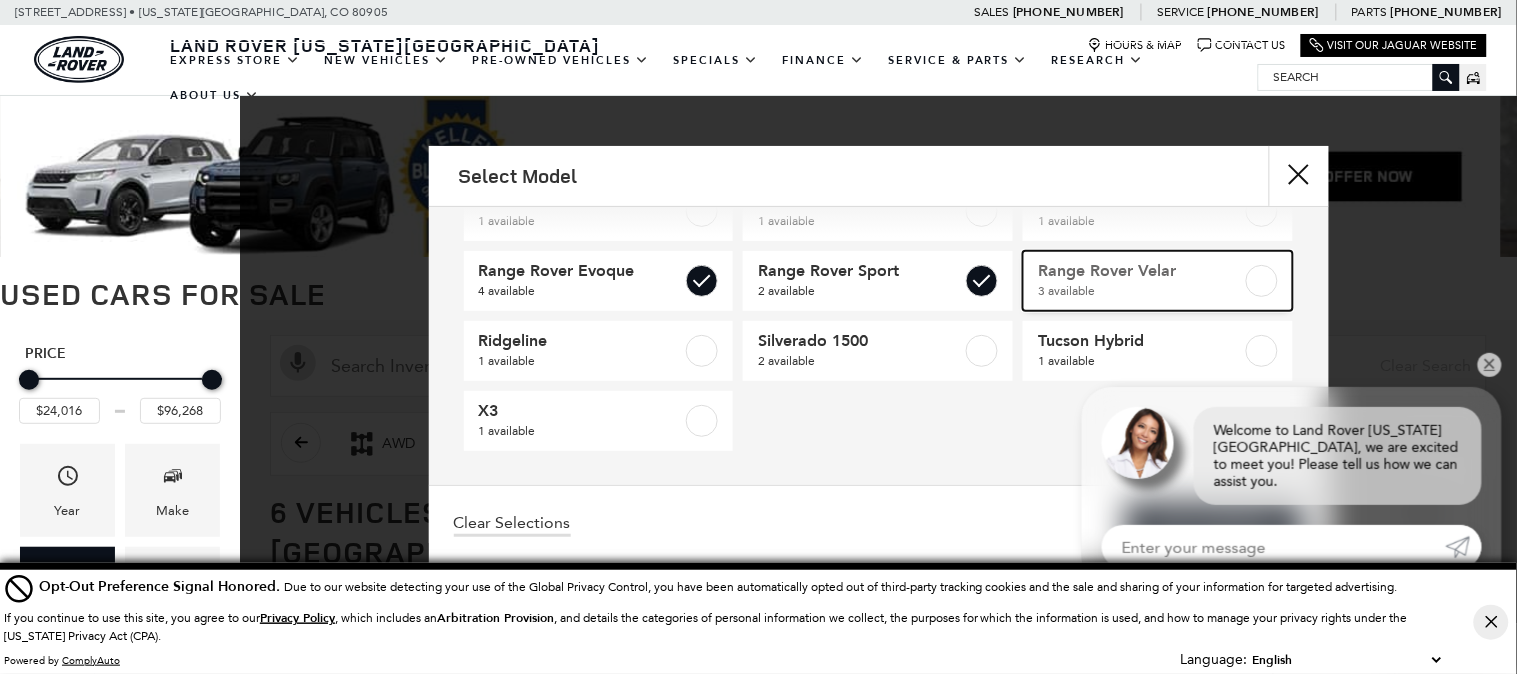 click on "3   available" at bounding box center [1140, 291] 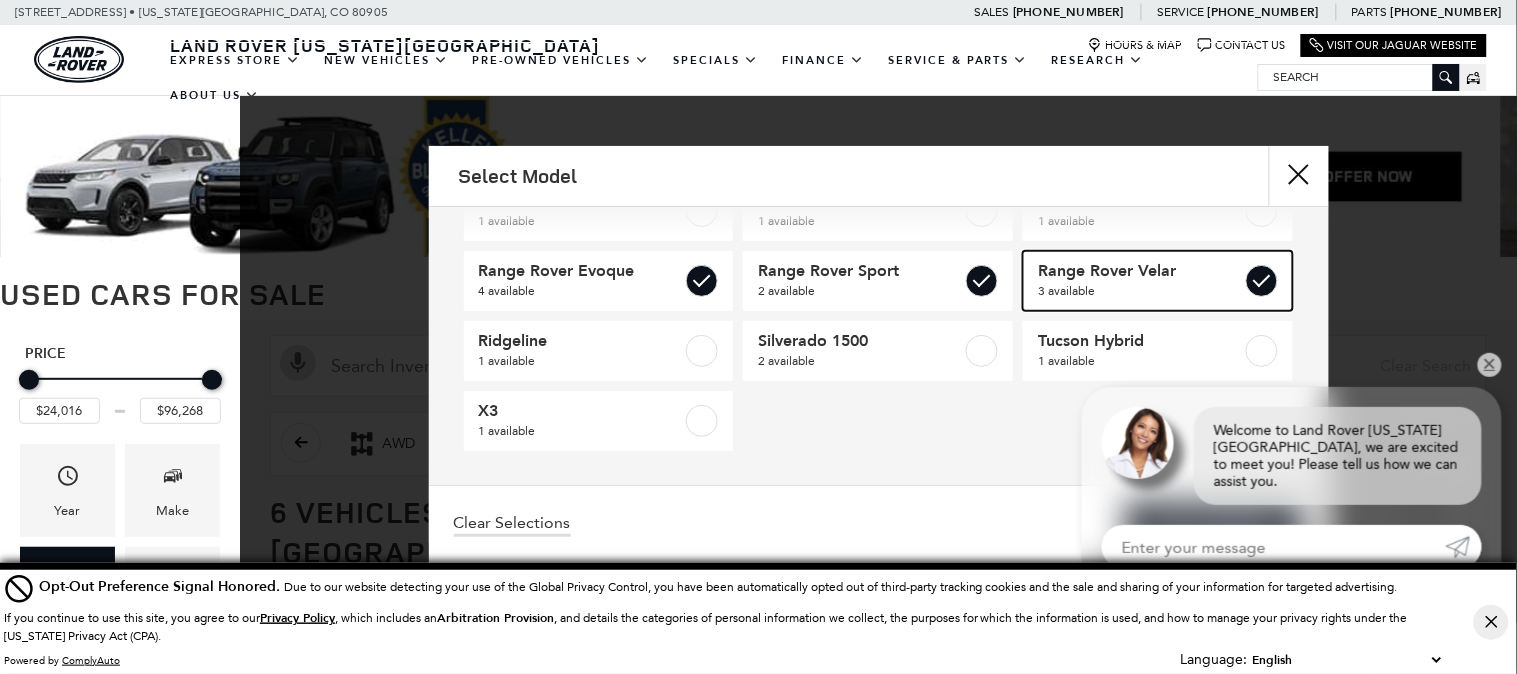 checkbox on "true" 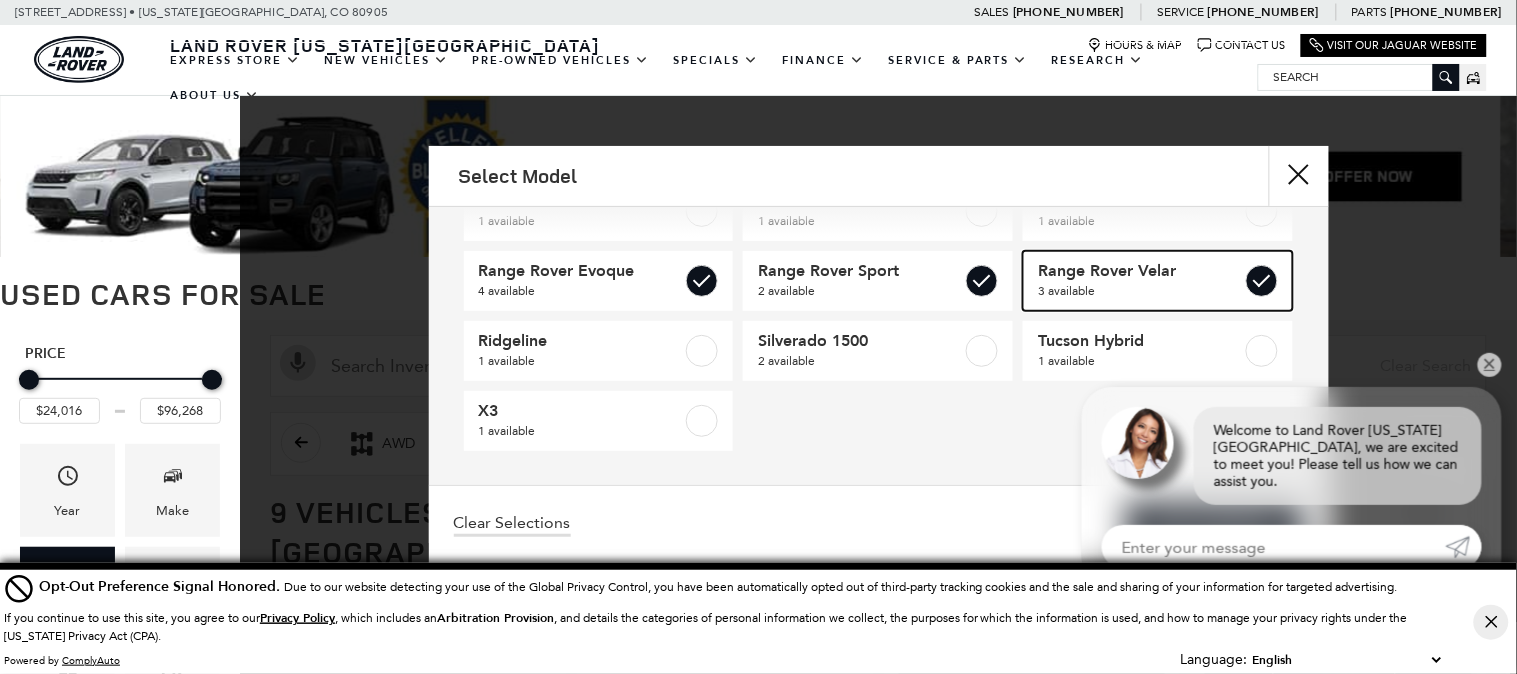 scroll, scrollTop: 0, scrollLeft: 0, axis: both 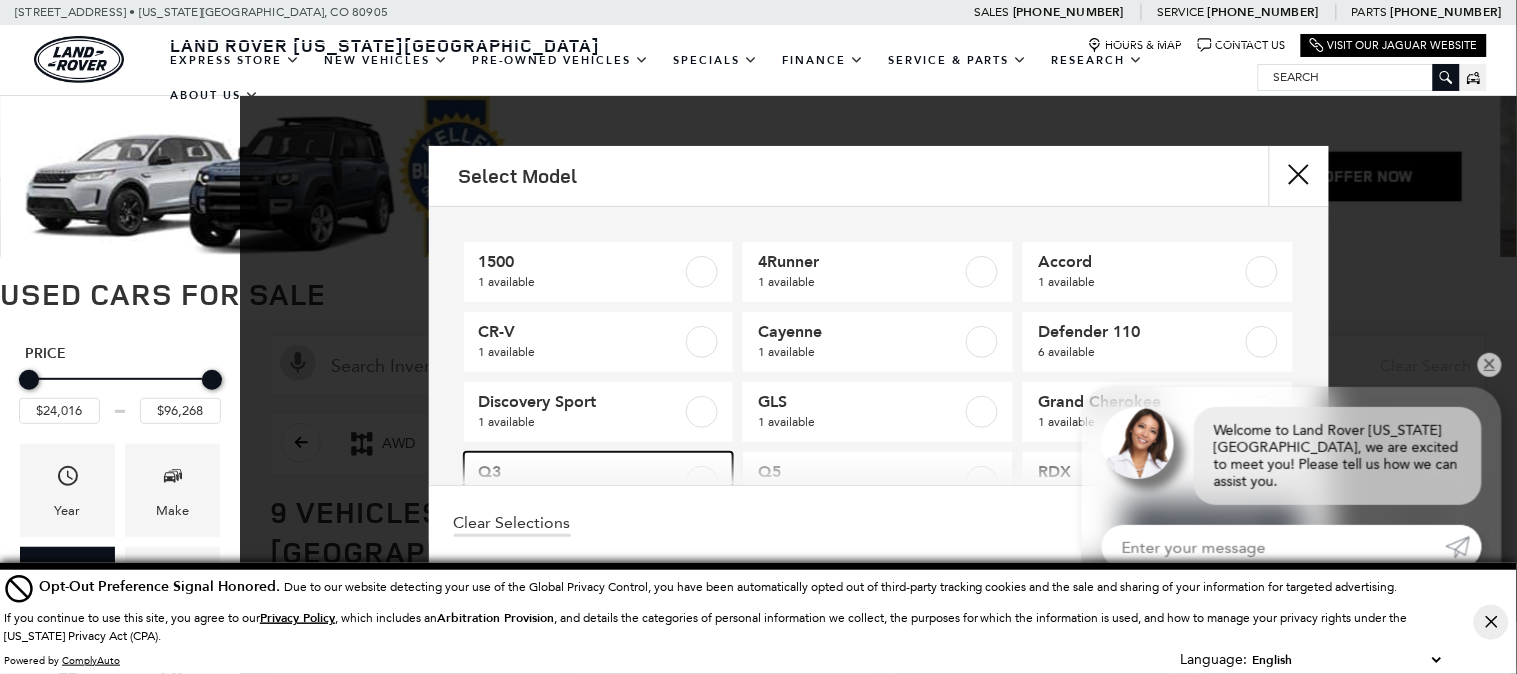 click at bounding box center [702, 482] 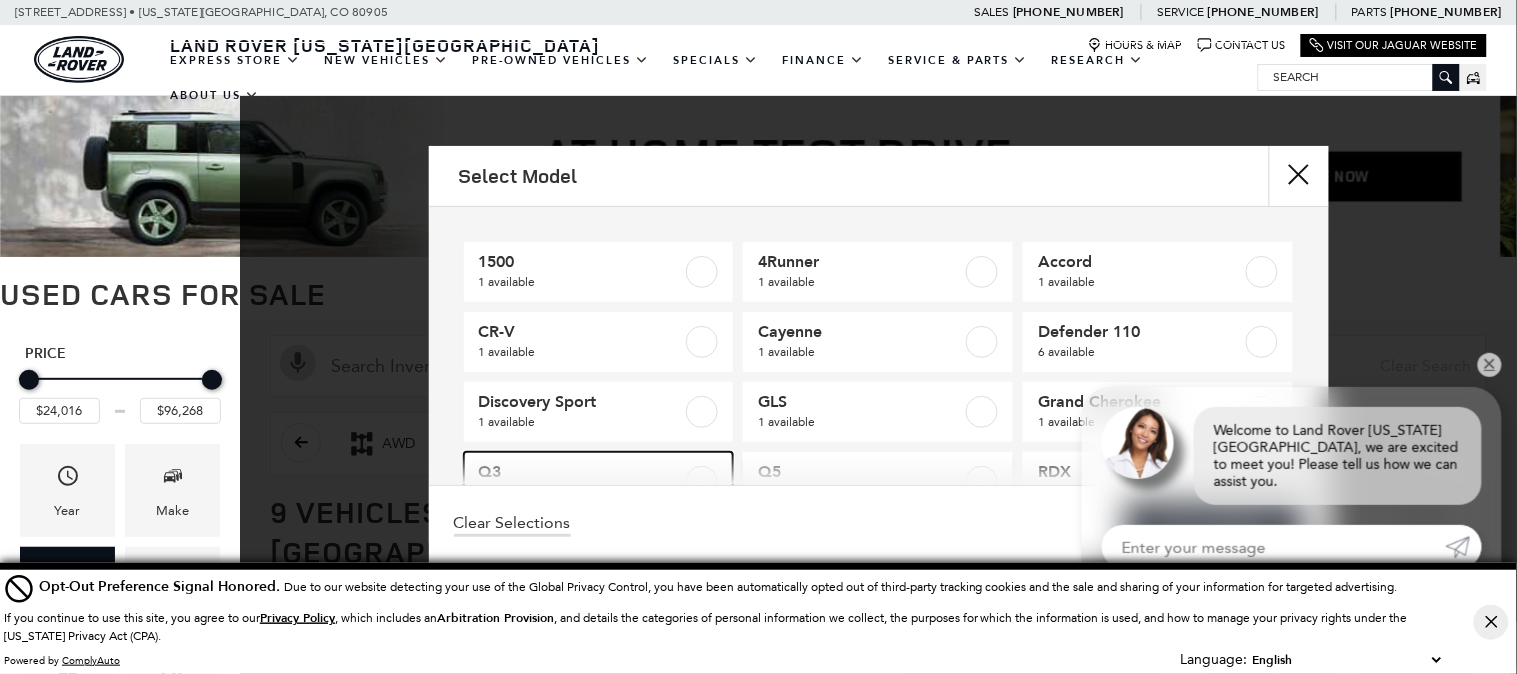 scroll, scrollTop: 147, scrollLeft: 0, axis: vertical 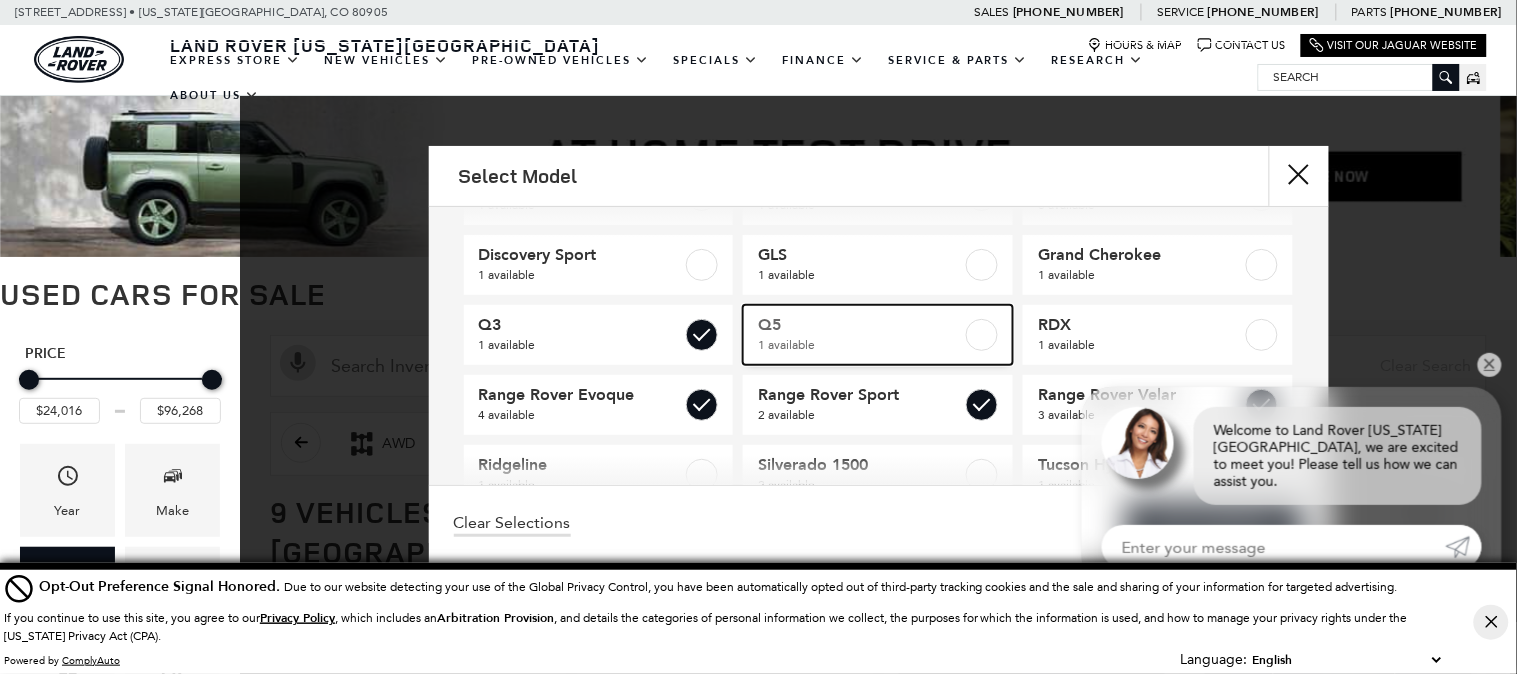 click on "Q5" at bounding box center [860, 325] 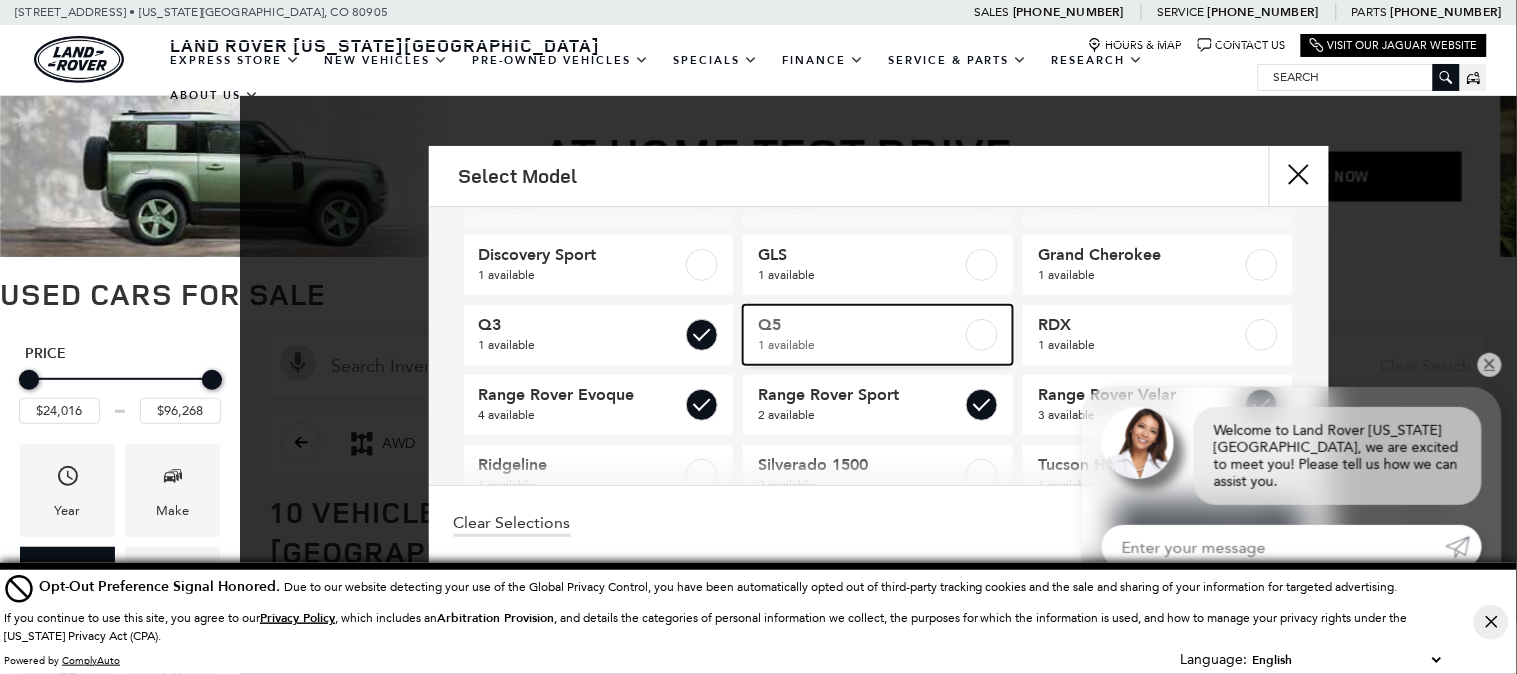 checkbox on "true" 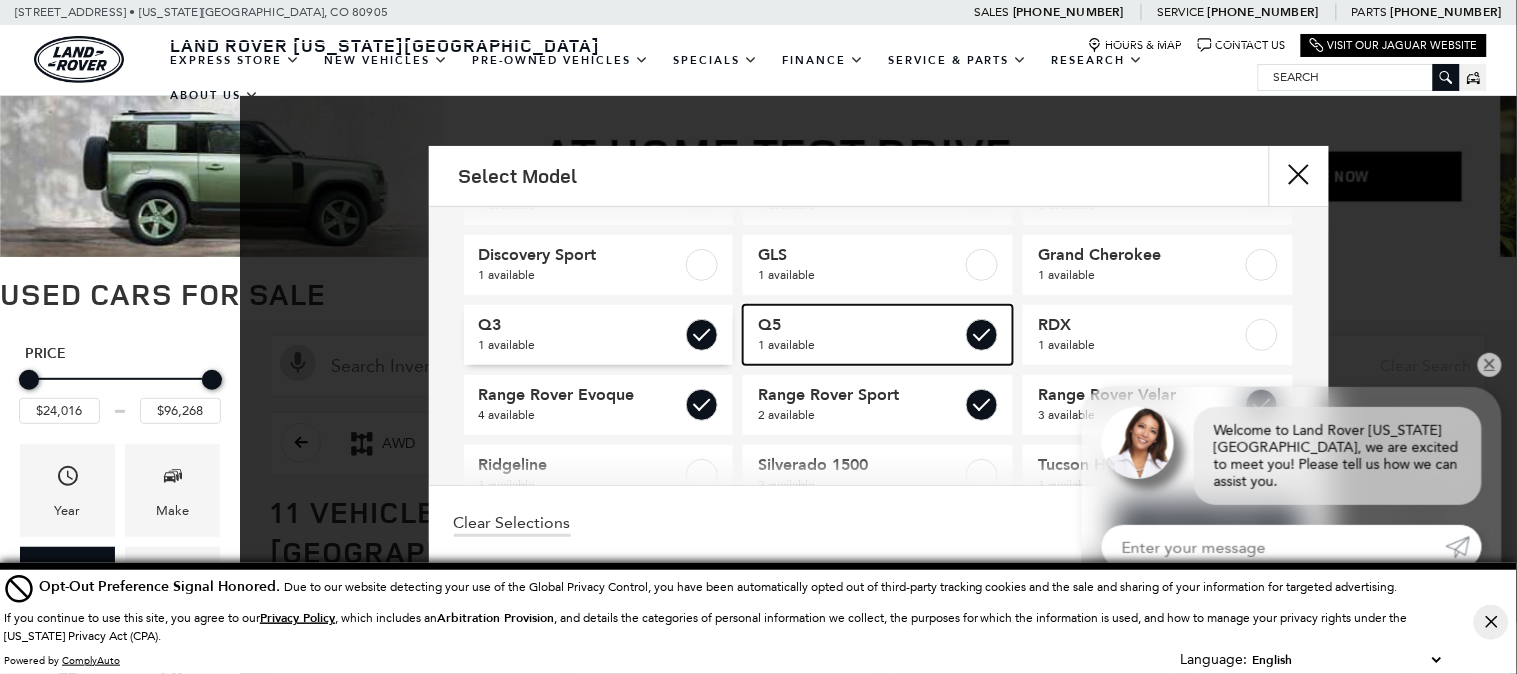 checkbox on "true" 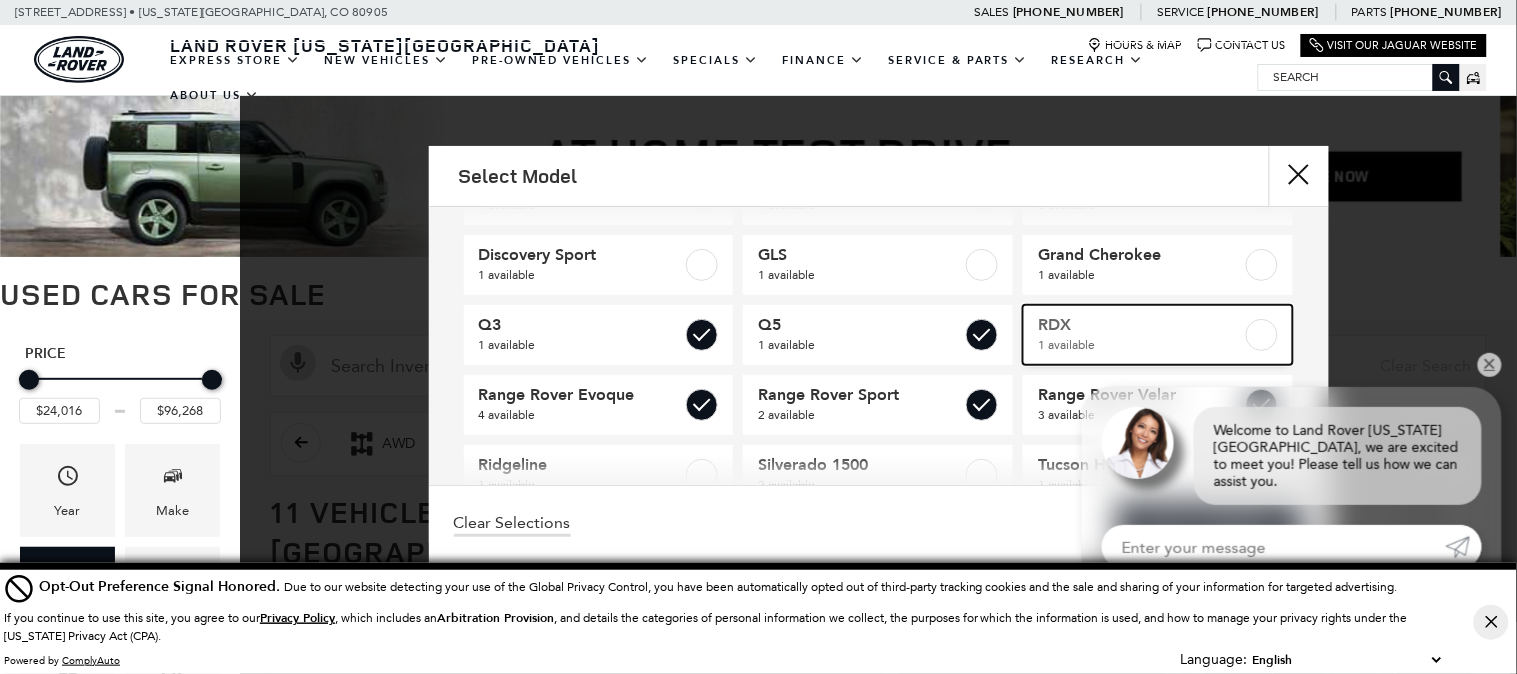 click on "RDX" at bounding box center [1140, 325] 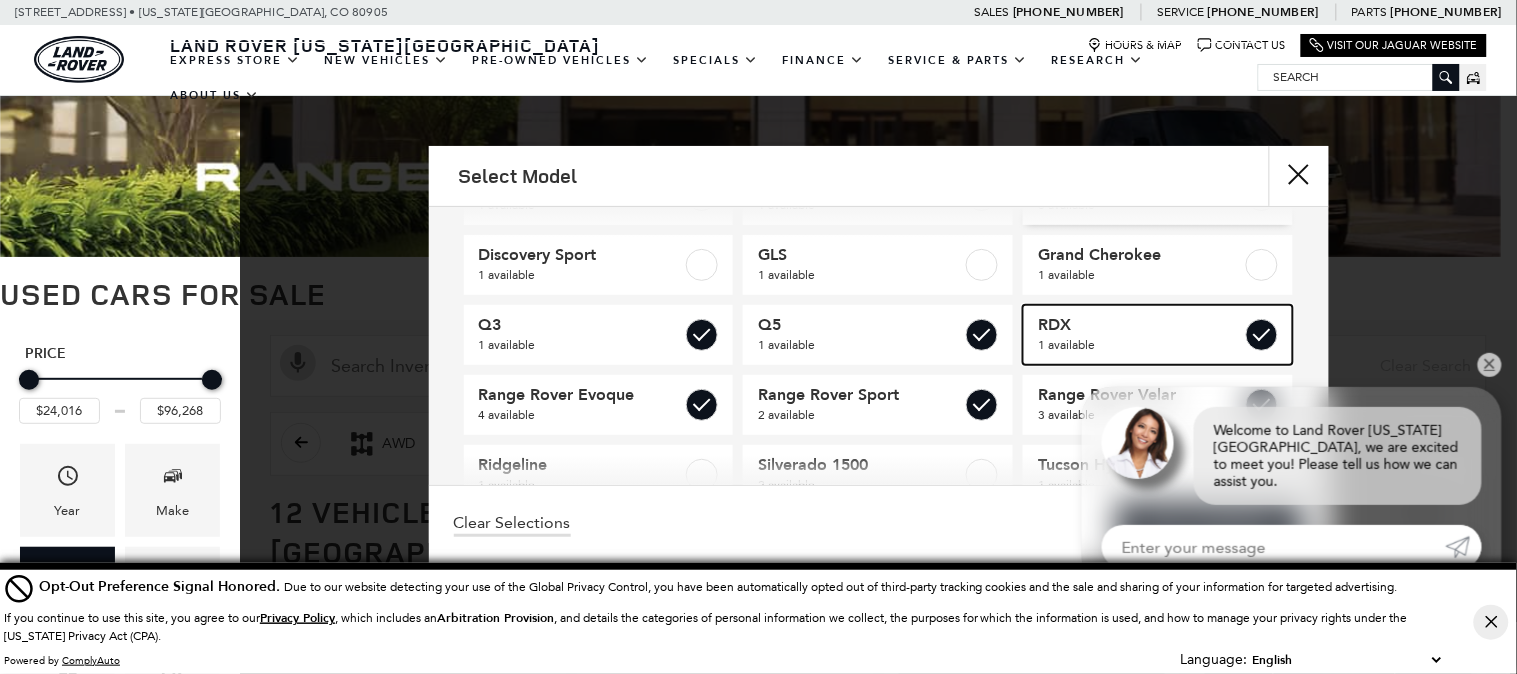 checkbox on "true" 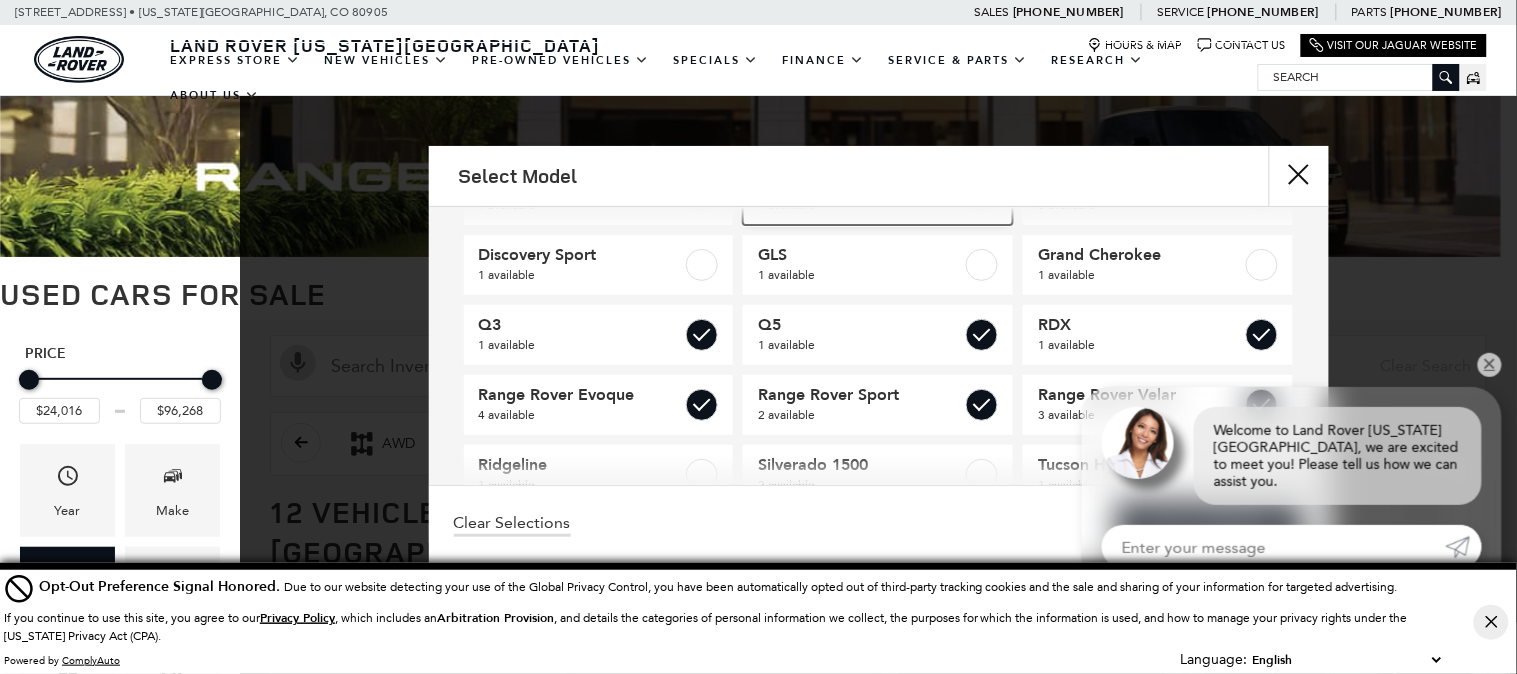 click on "1   available" at bounding box center (860, 205) 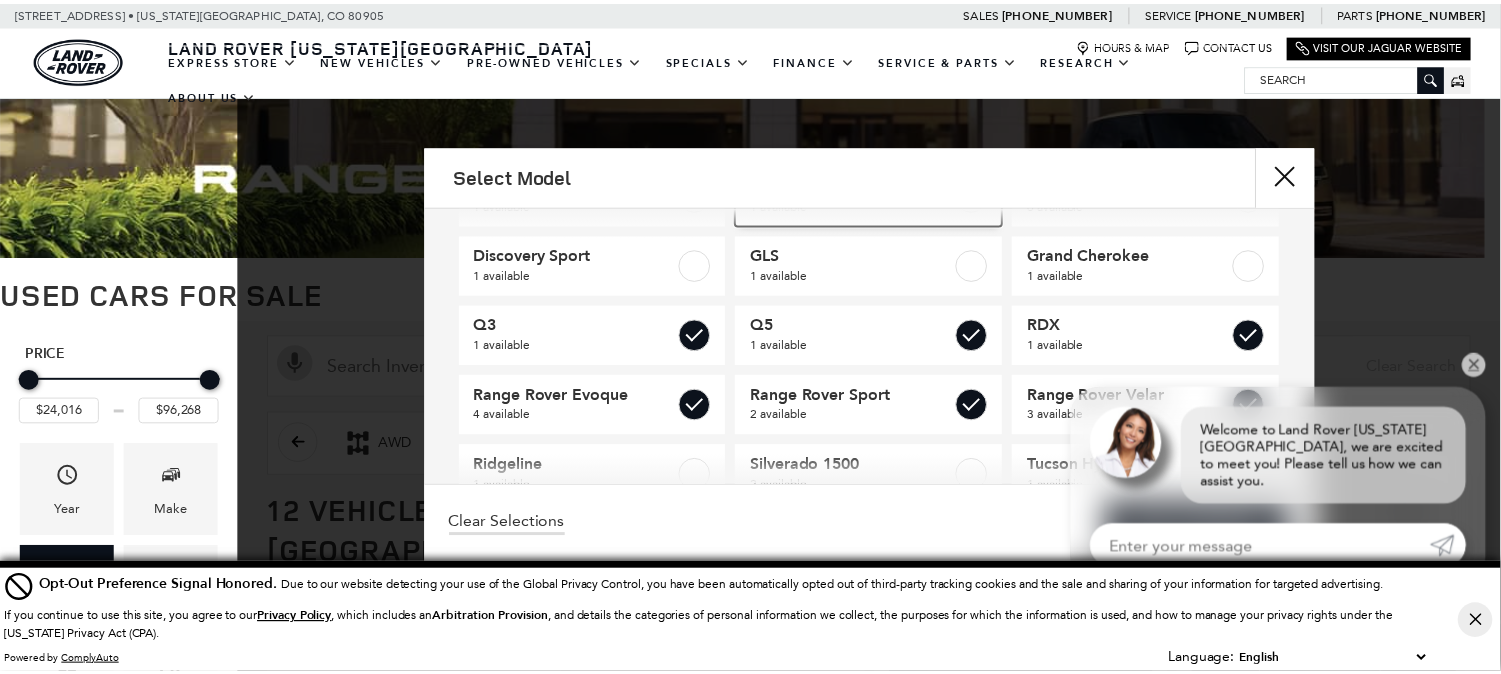 scroll, scrollTop: 0, scrollLeft: 0, axis: both 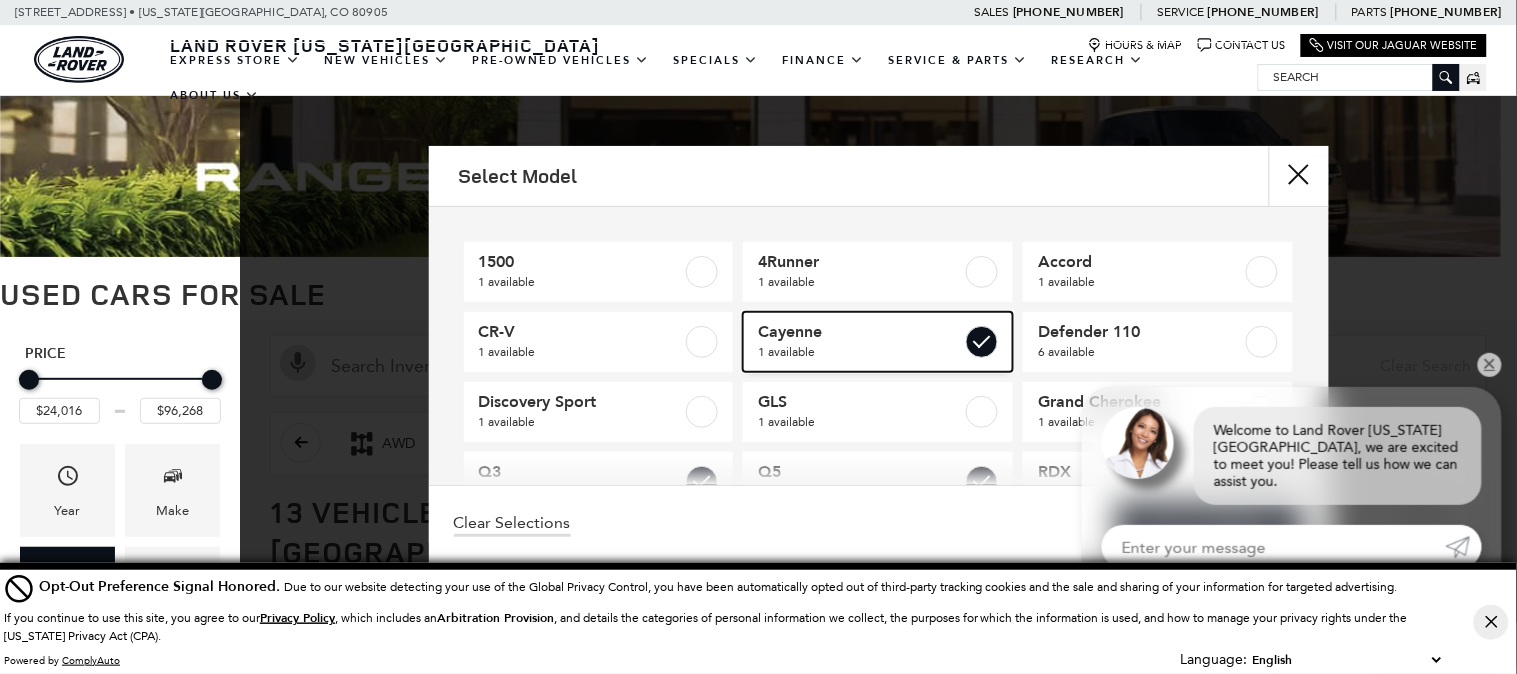 checkbox on "true" 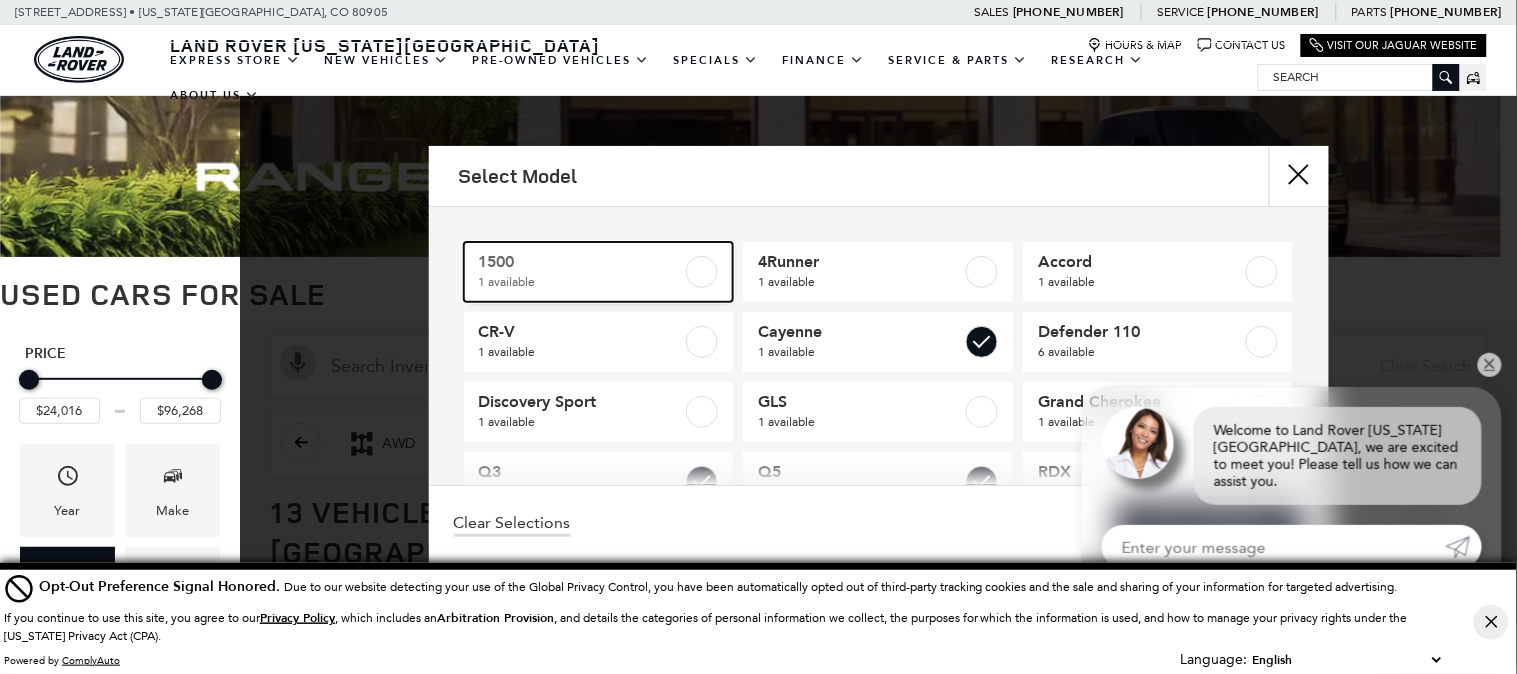 click on "1500" at bounding box center [581, 262] 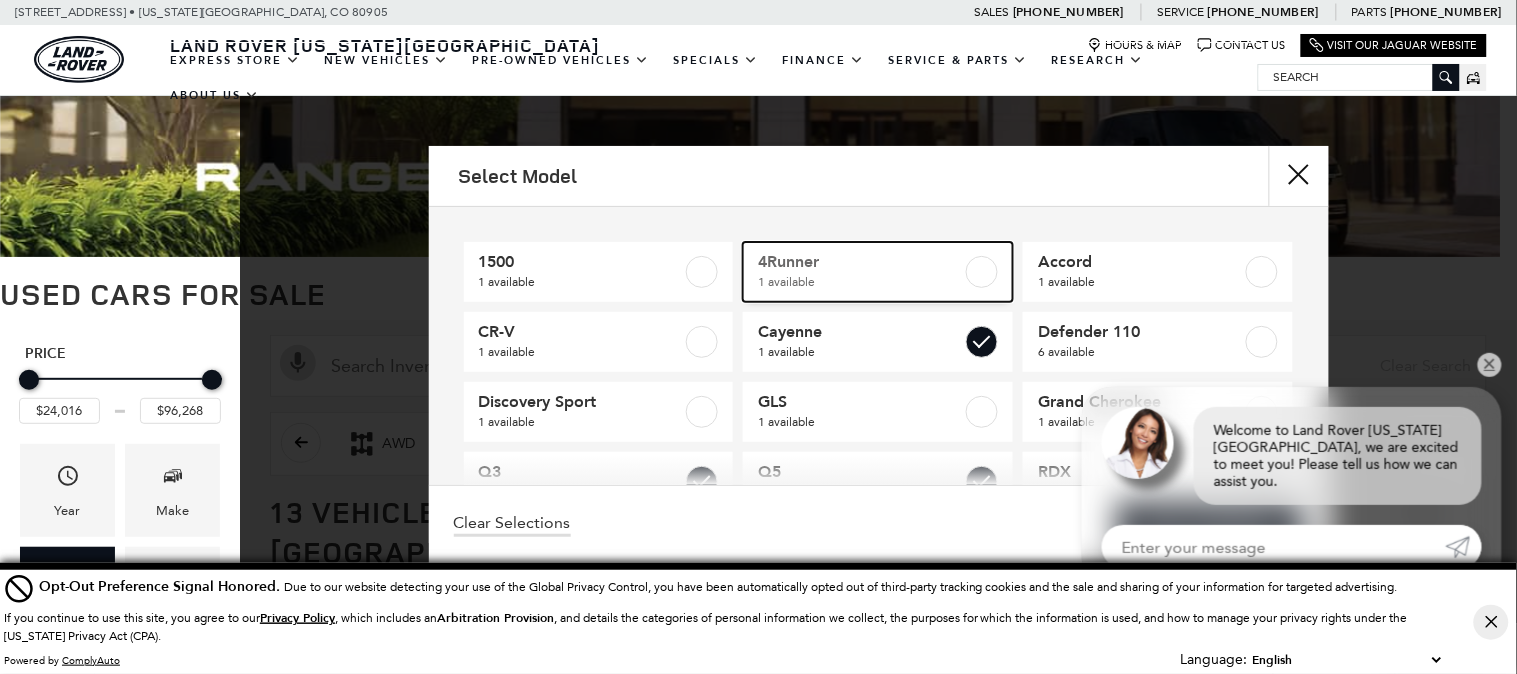 click on "4Runner" at bounding box center (860, 262) 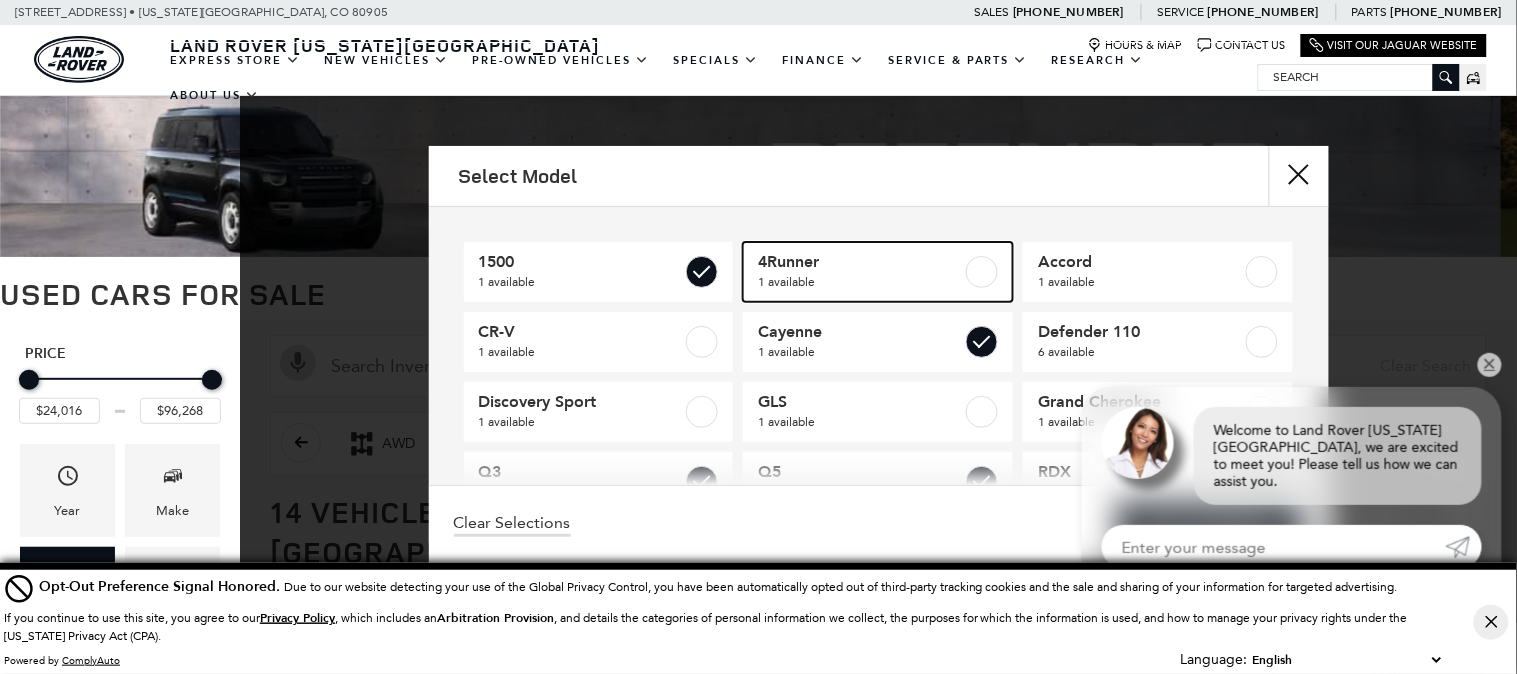 checkbox on "true" 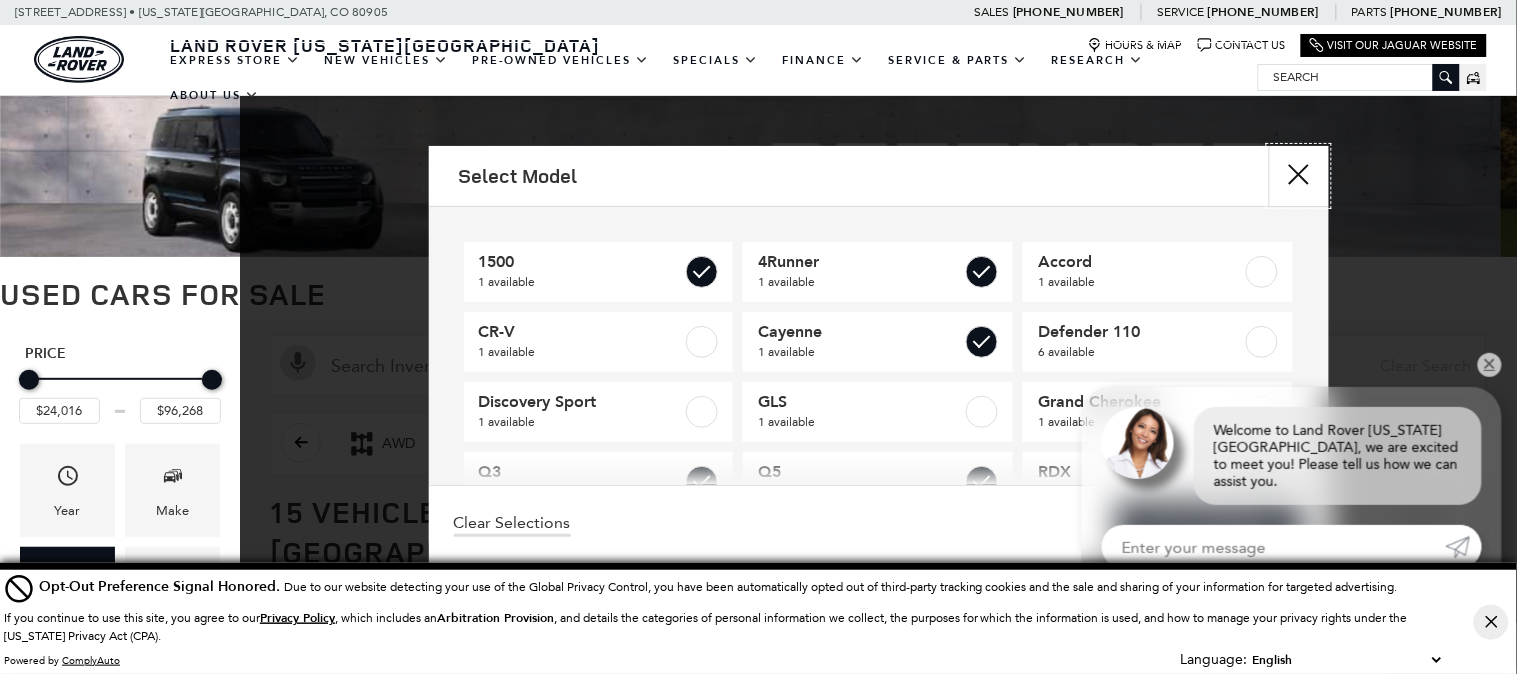 drag, startPoint x: 1295, startPoint y: 178, endPoint x: 98, endPoint y: 380, distance: 1213.9247 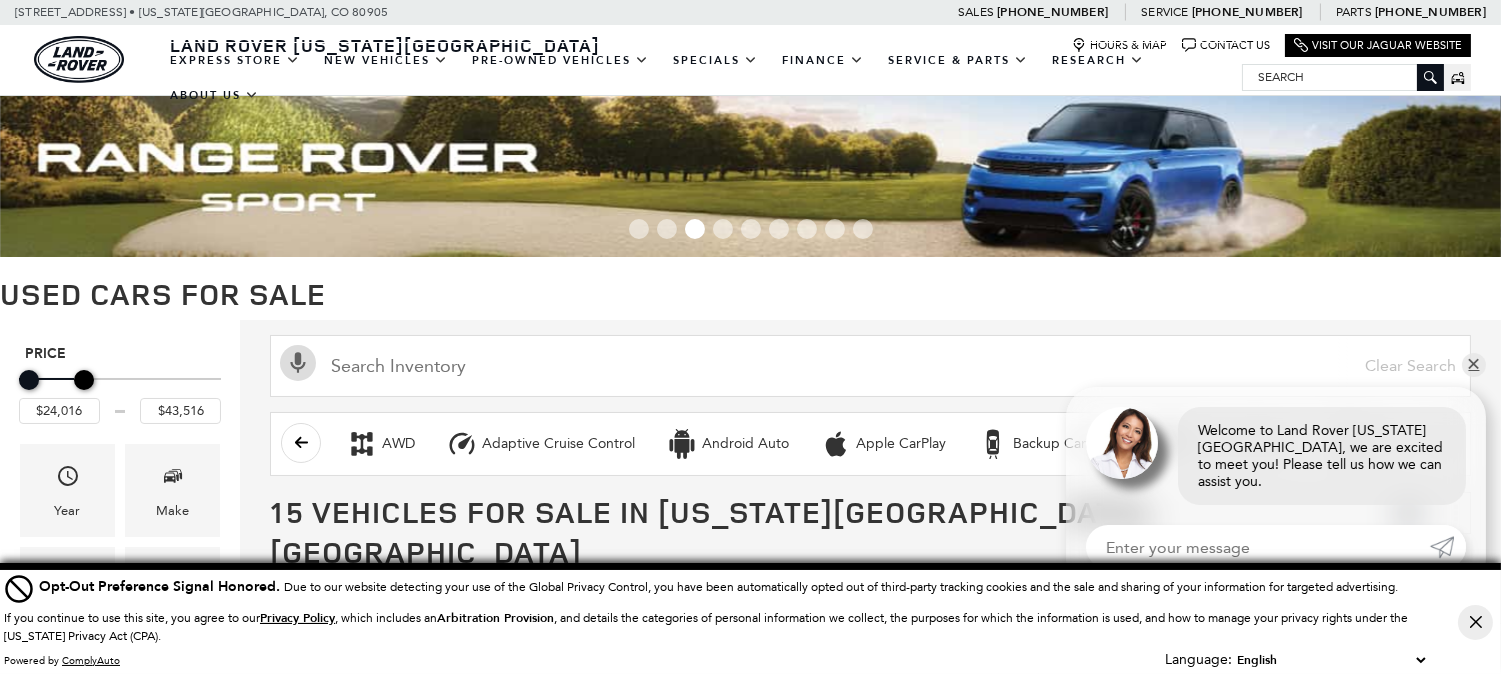 drag, startPoint x: 128, startPoint y: 364, endPoint x: 84, endPoint y: 372, distance: 44.72136 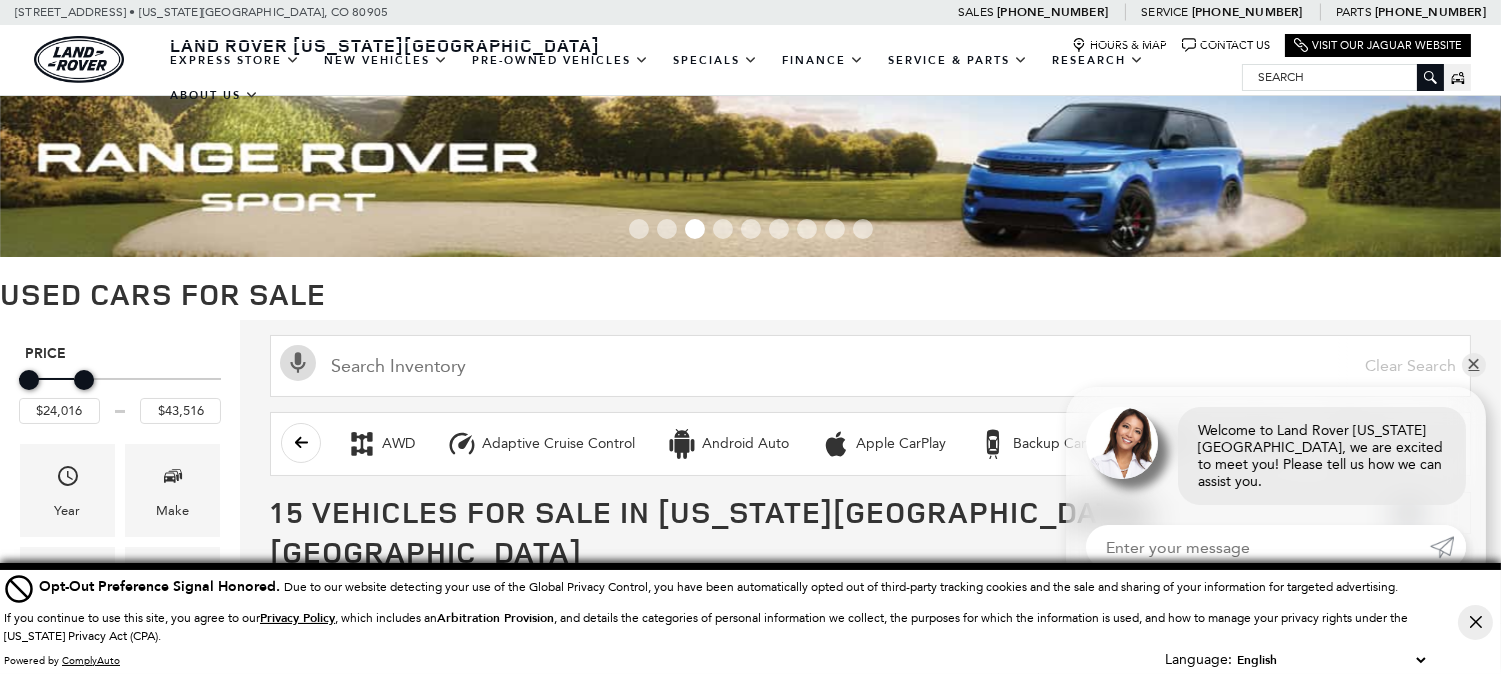 type on "$46,016" 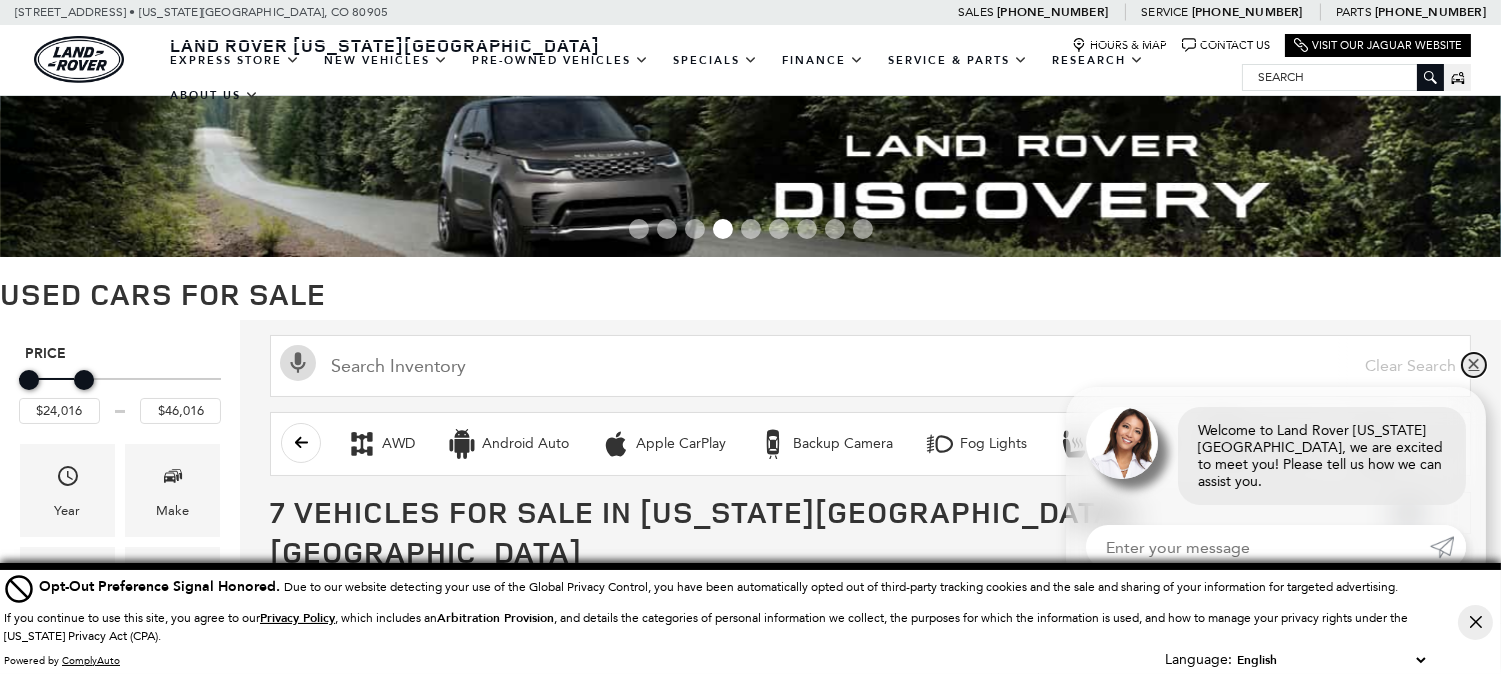 click on "✕" at bounding box center [1474, 365] 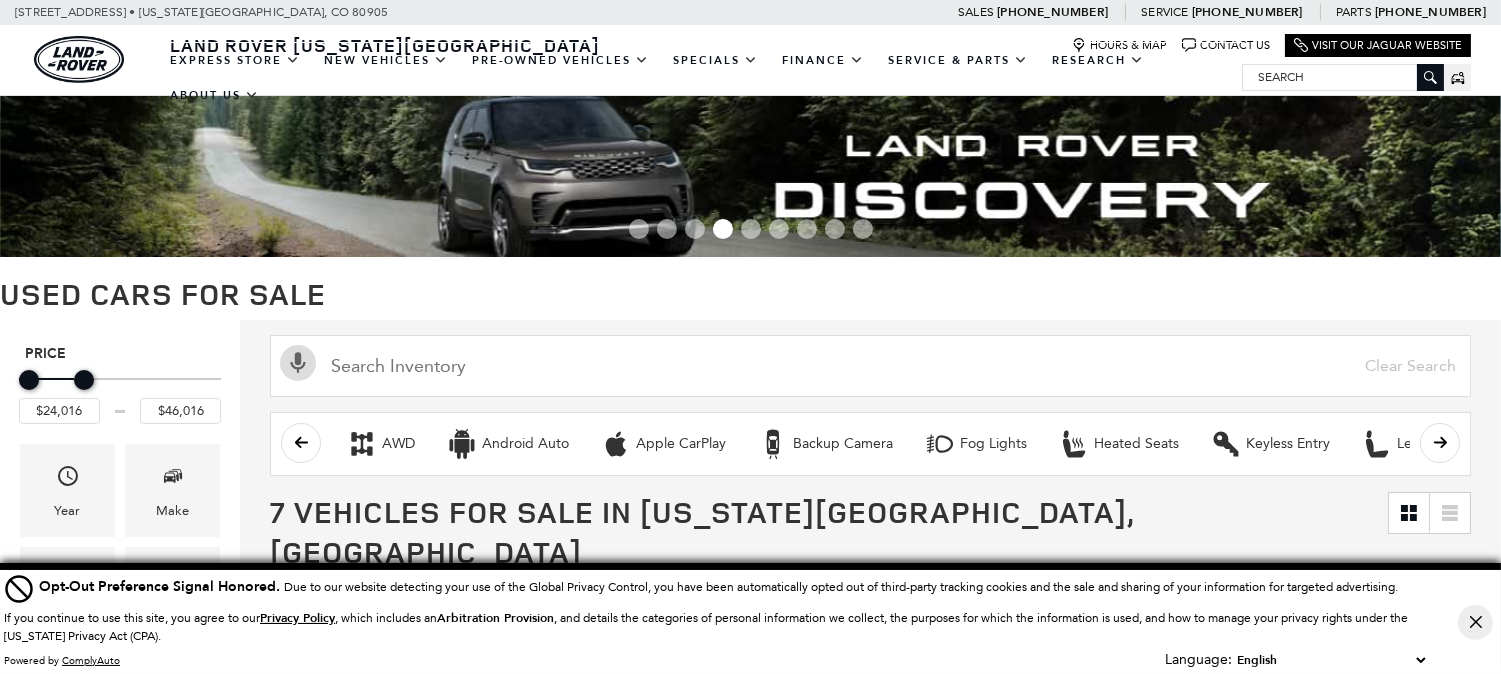 click 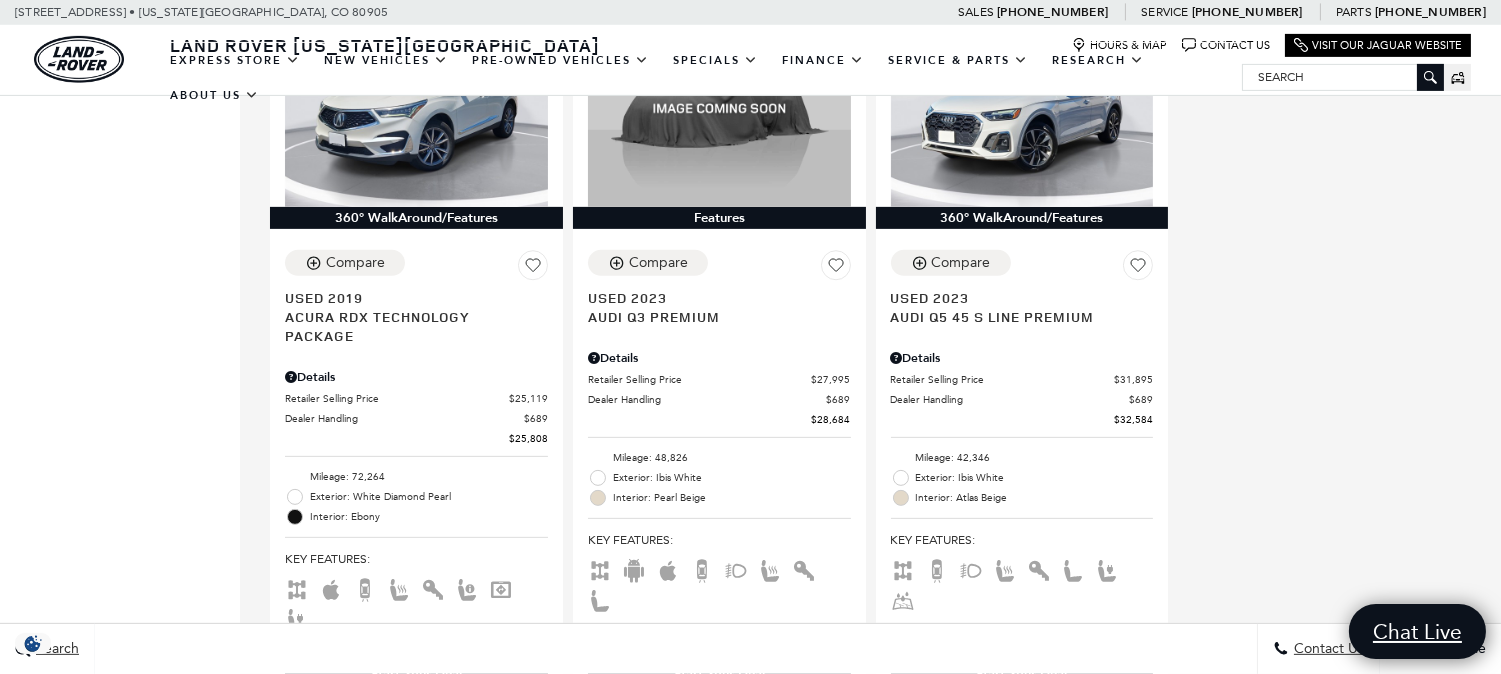 scroll, scrollTop: 1333, scrollLeft: 0, axis: vertical 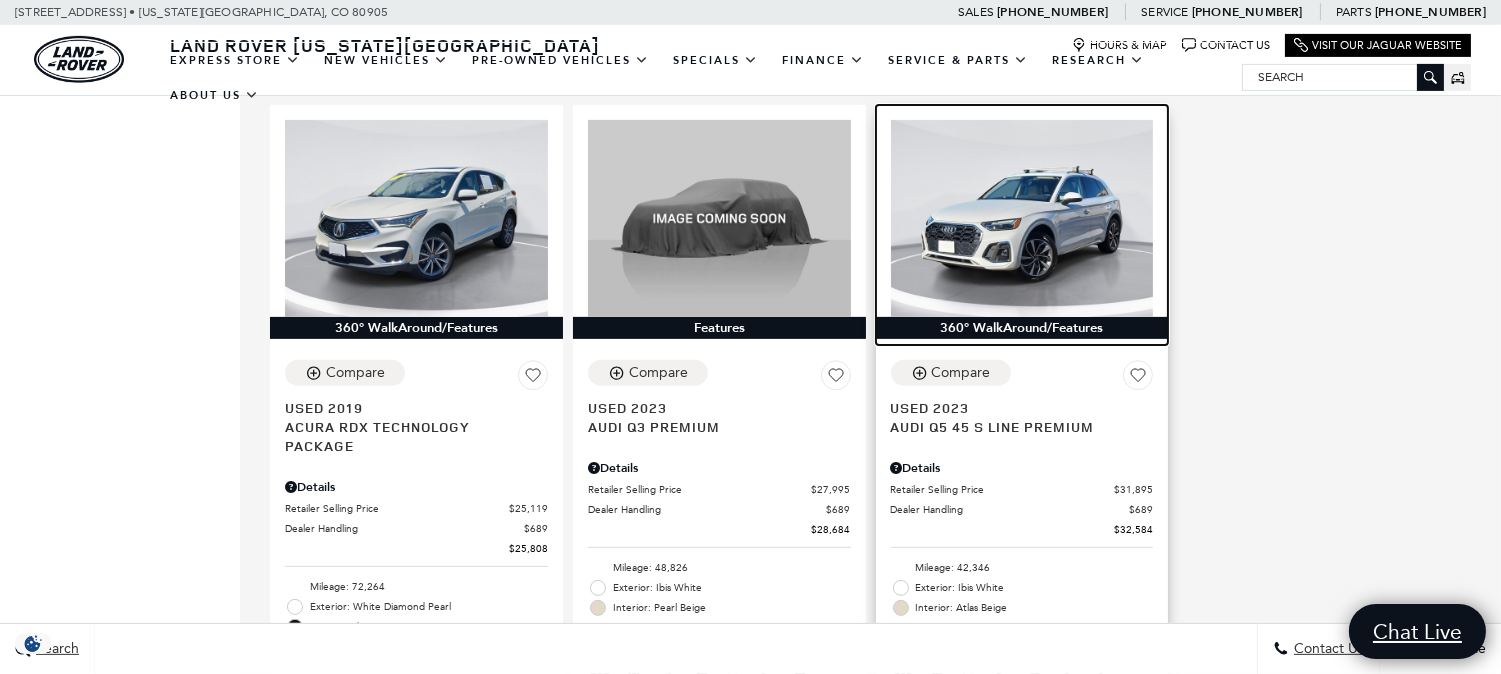 click at bounding box center (1022, 218) 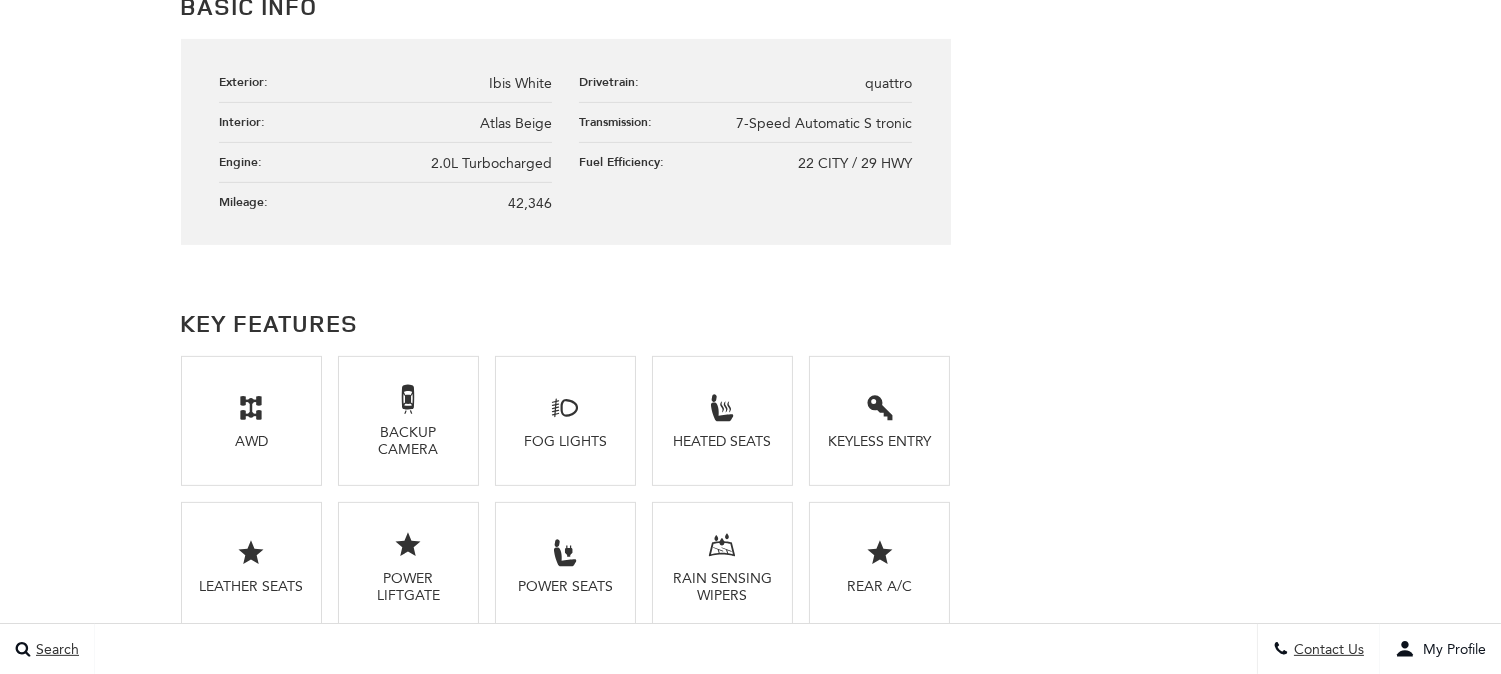 scroll, scrollTop: 1333, scrollLeft: 0, axis: vertical 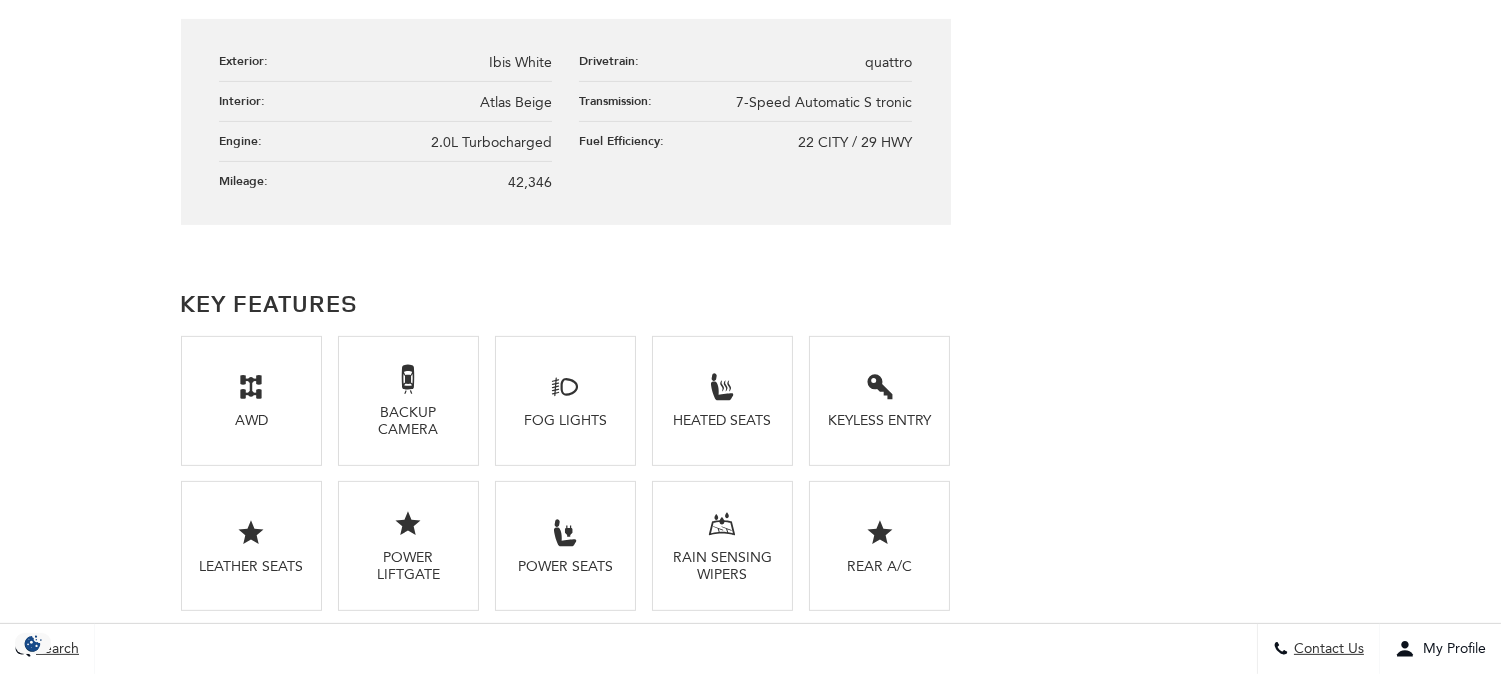 click 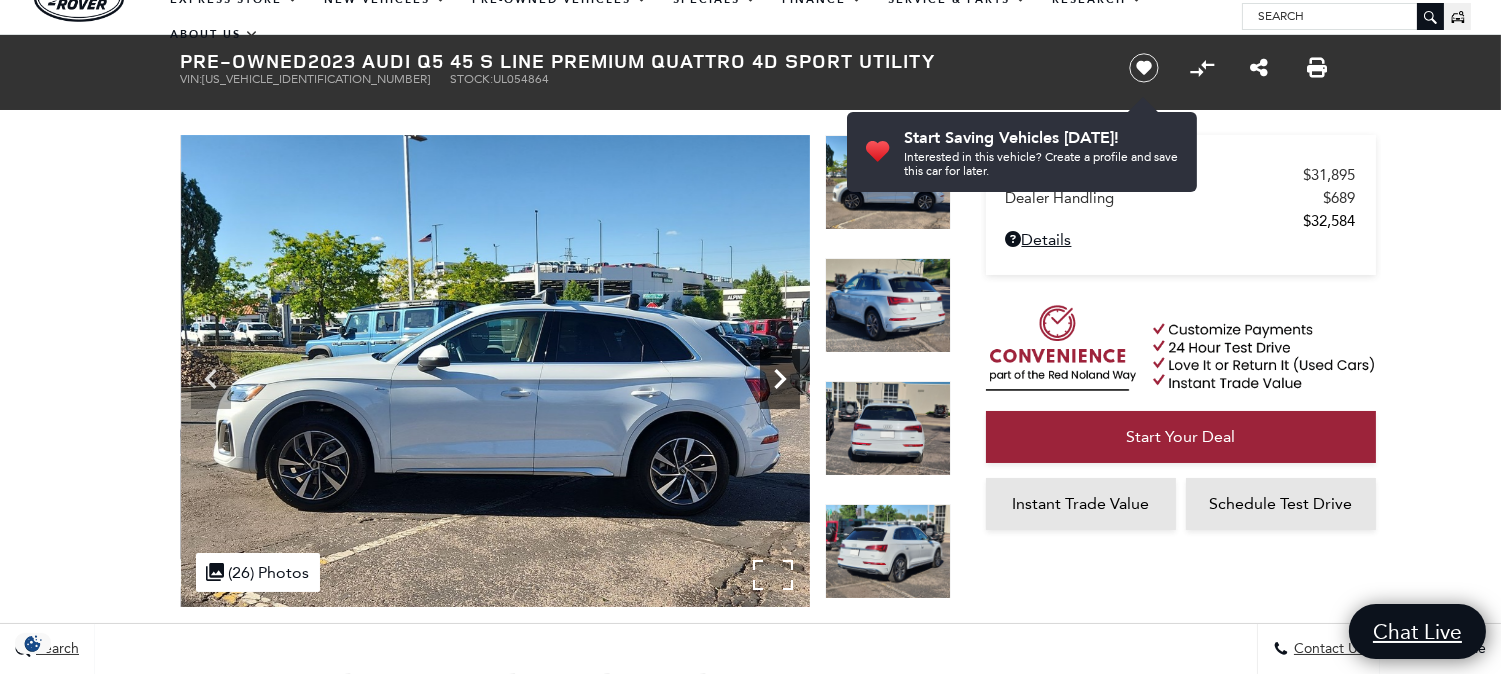 click 